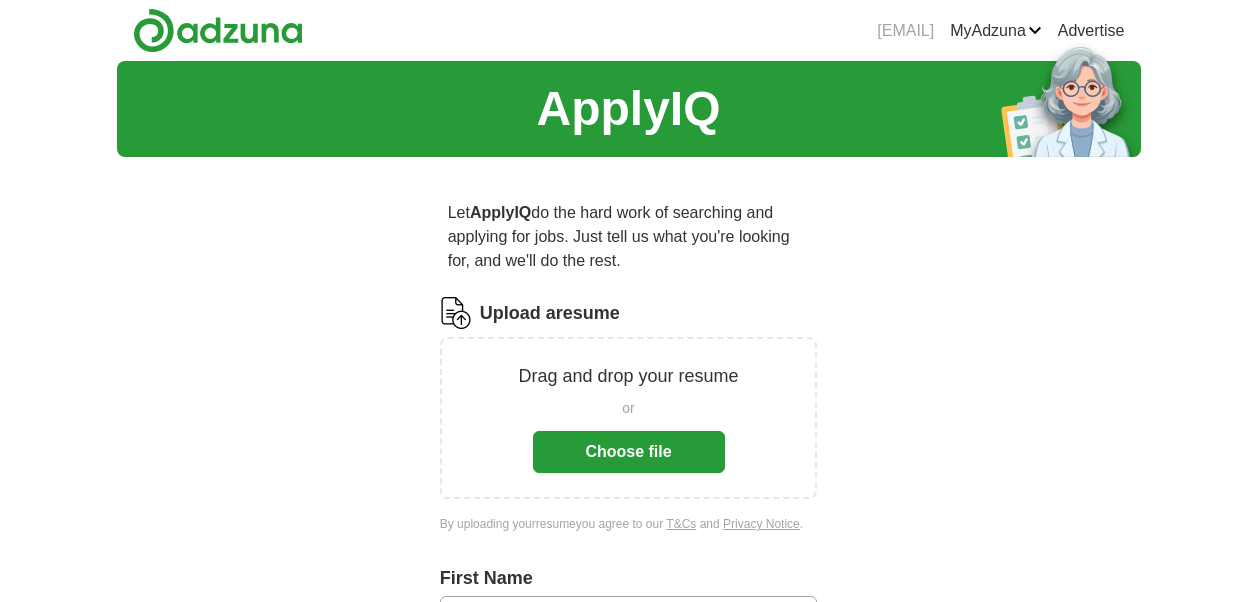 scroll, scrollTop: 0, scrollLeft: 0, axis: both 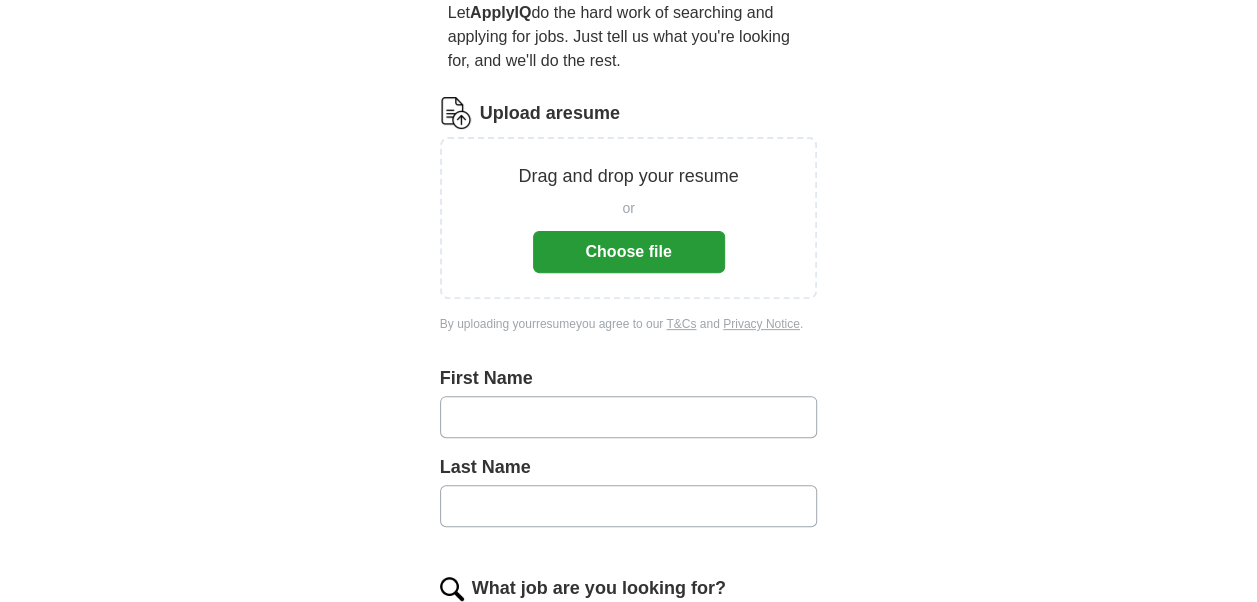 click on "Choose file" at bounding box center (629, 252) 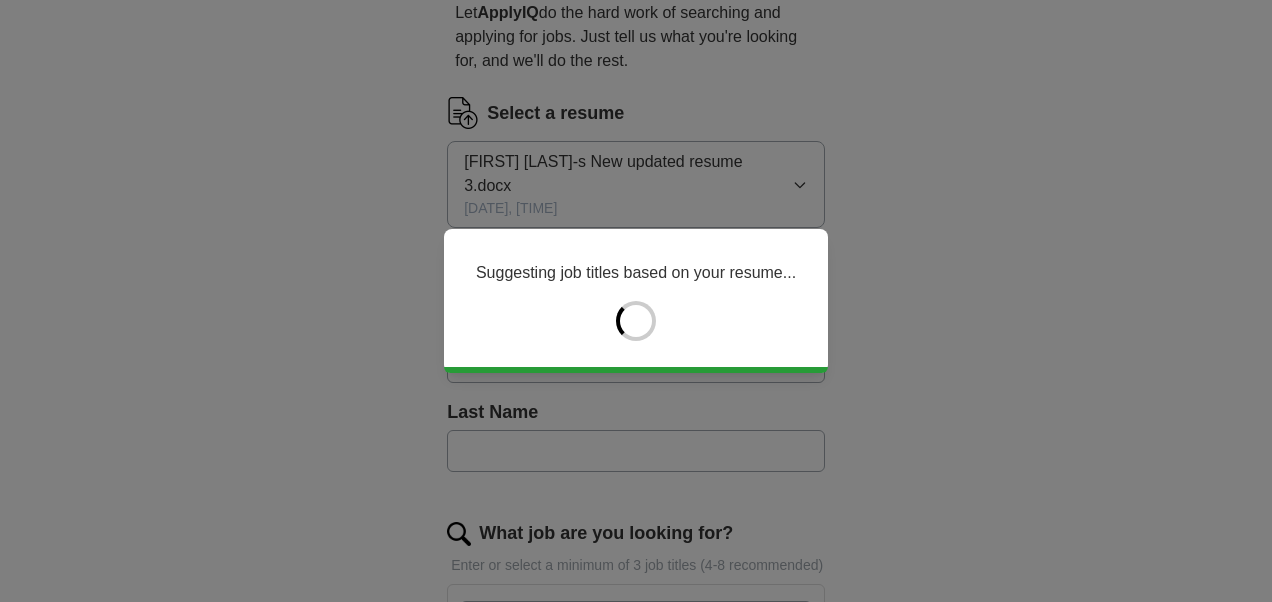 type on "*******" 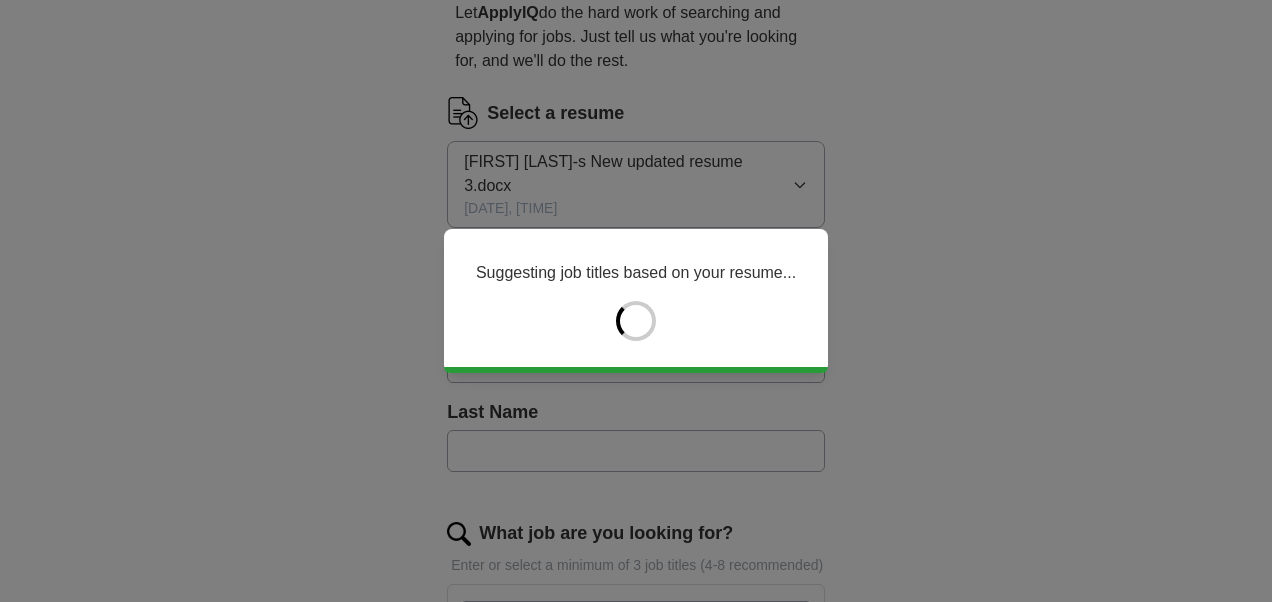 type on "****" 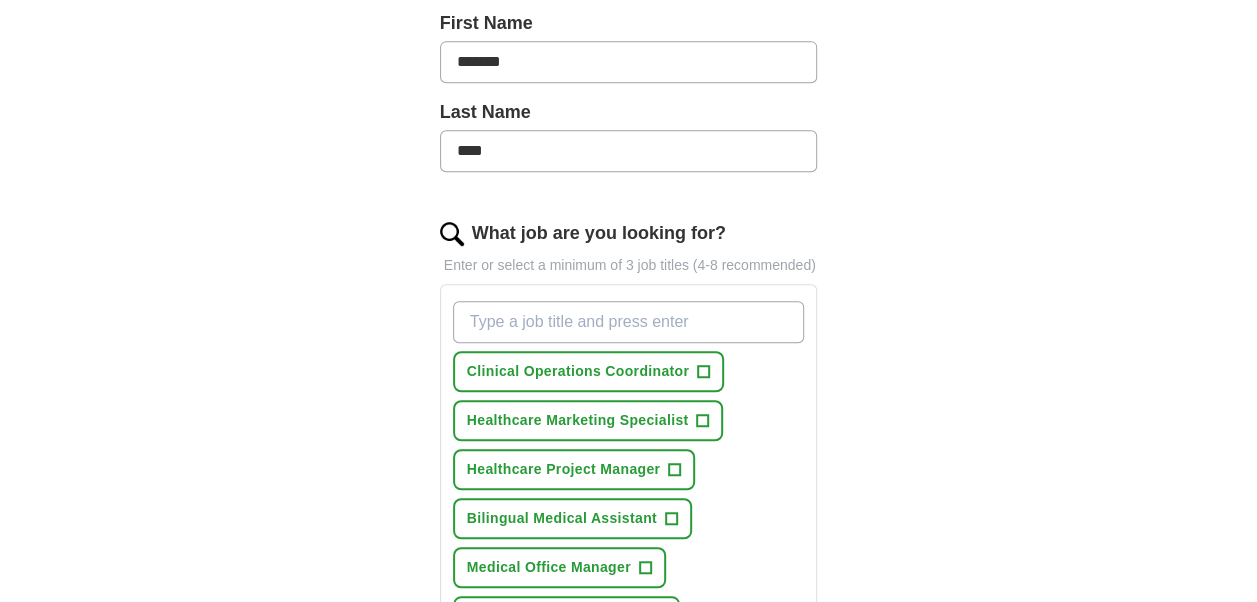scroll, scrollTop: 600, scrollLeft: 0, axis: vertical 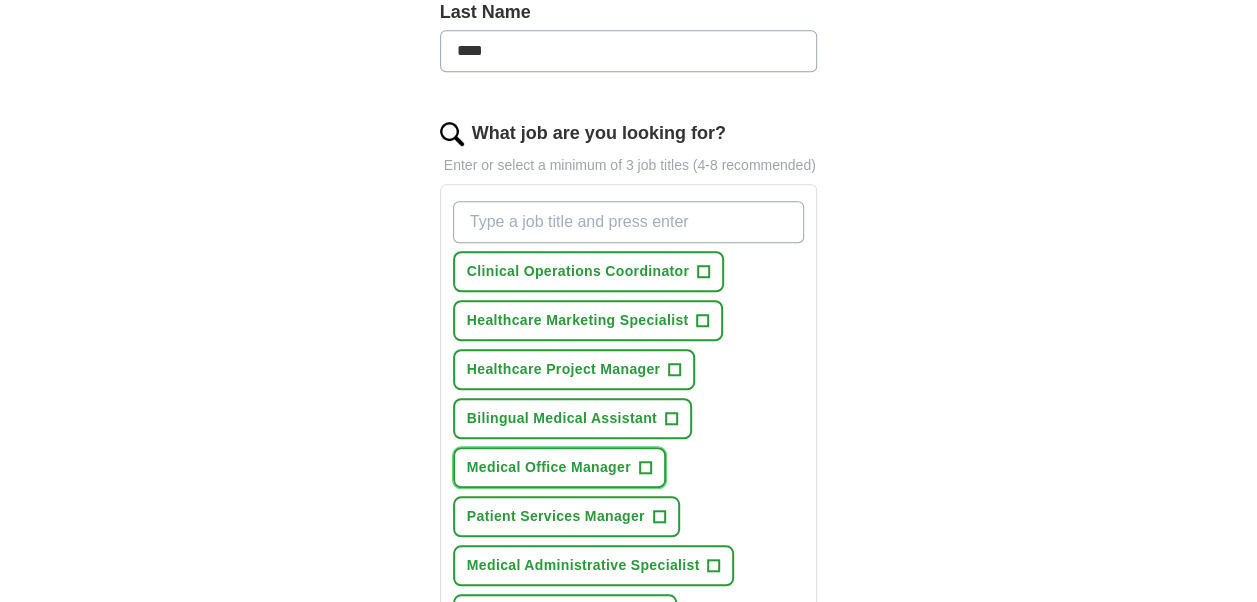 click on "+" at bounding box center [645, 468] 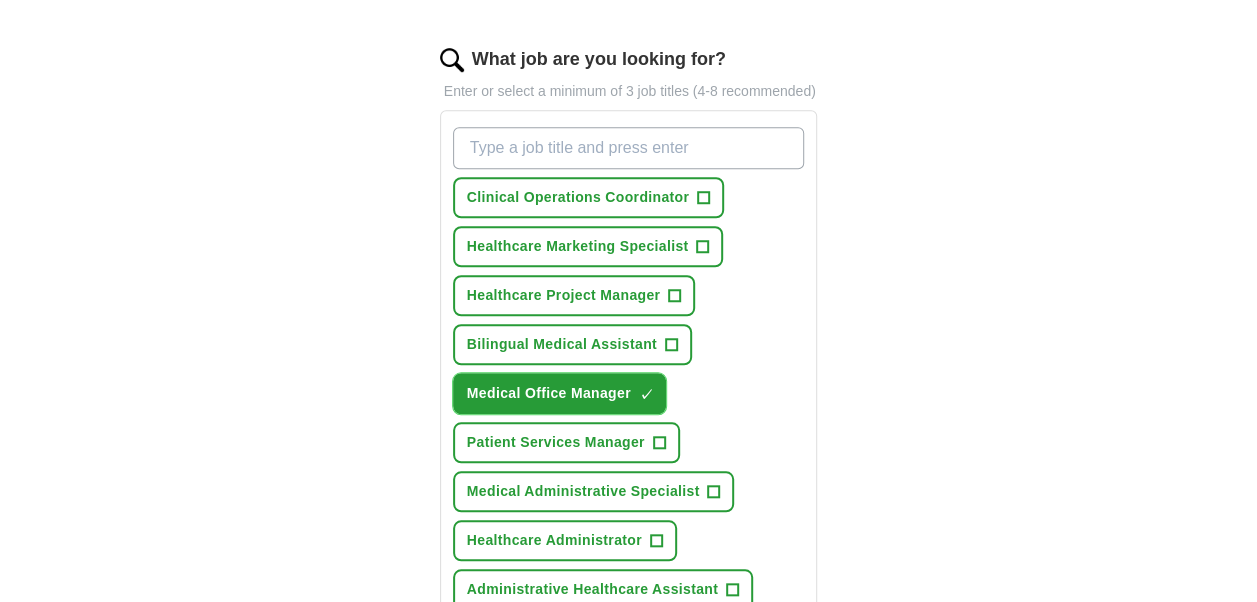 scroll, scrollTop: 700, scrollLeft: 0, axis: vertical 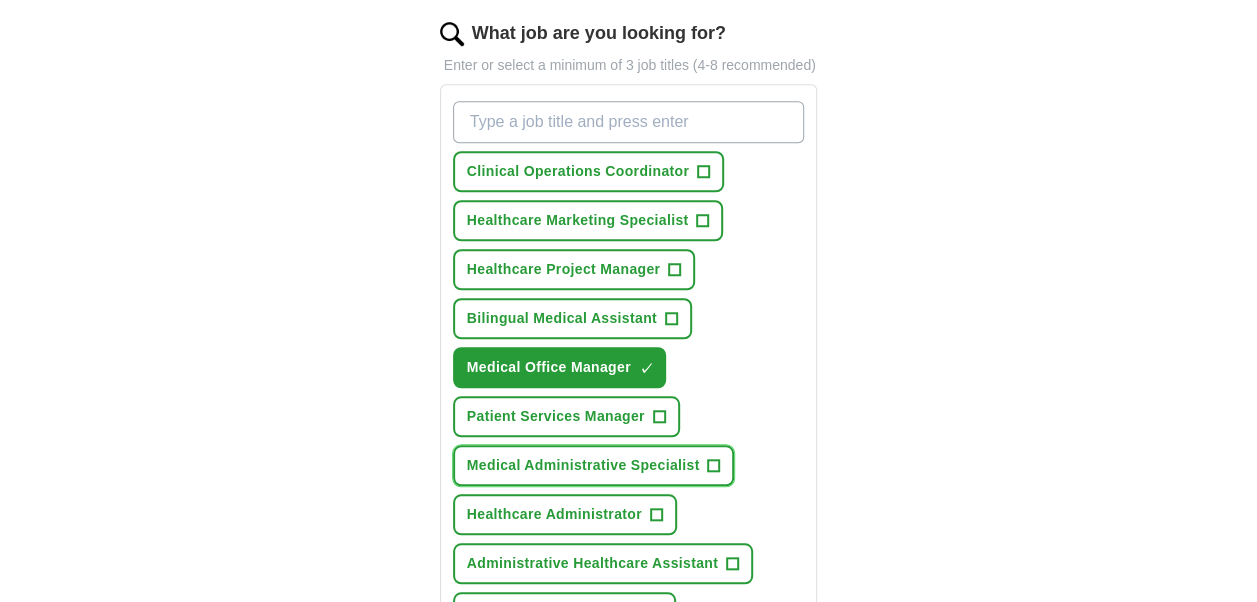 click on "+" at bounding box center (714, 466) 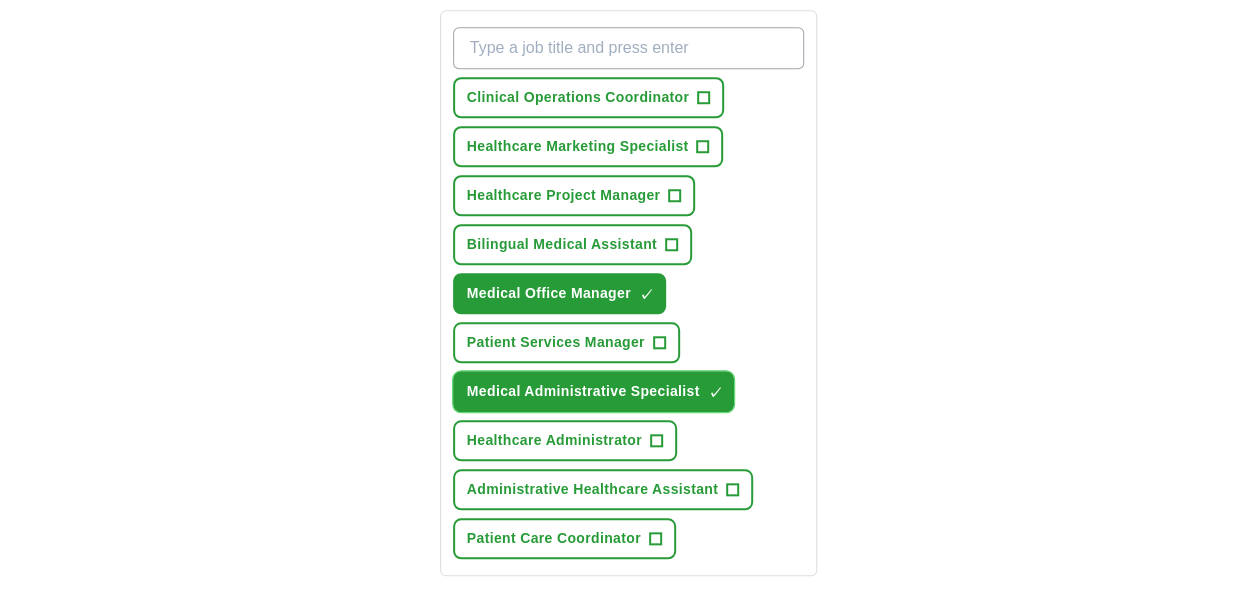 scroll, scrollTop: 800, scrollLeft: 0, axis: vertical 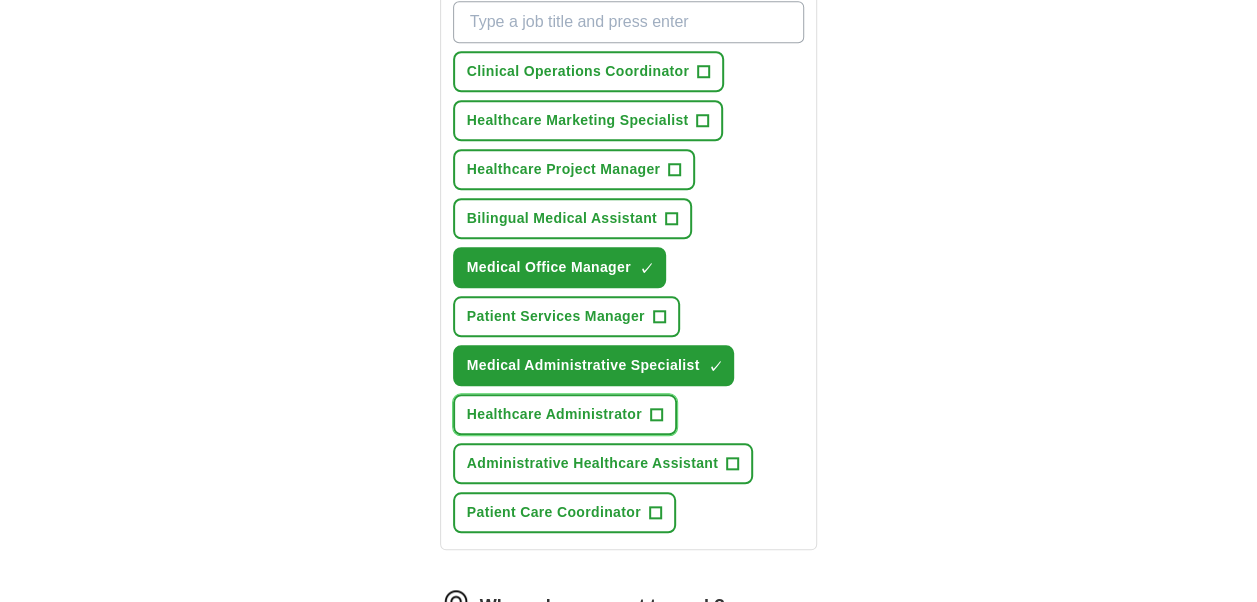 click on "+" at bounding box center [656, 415] 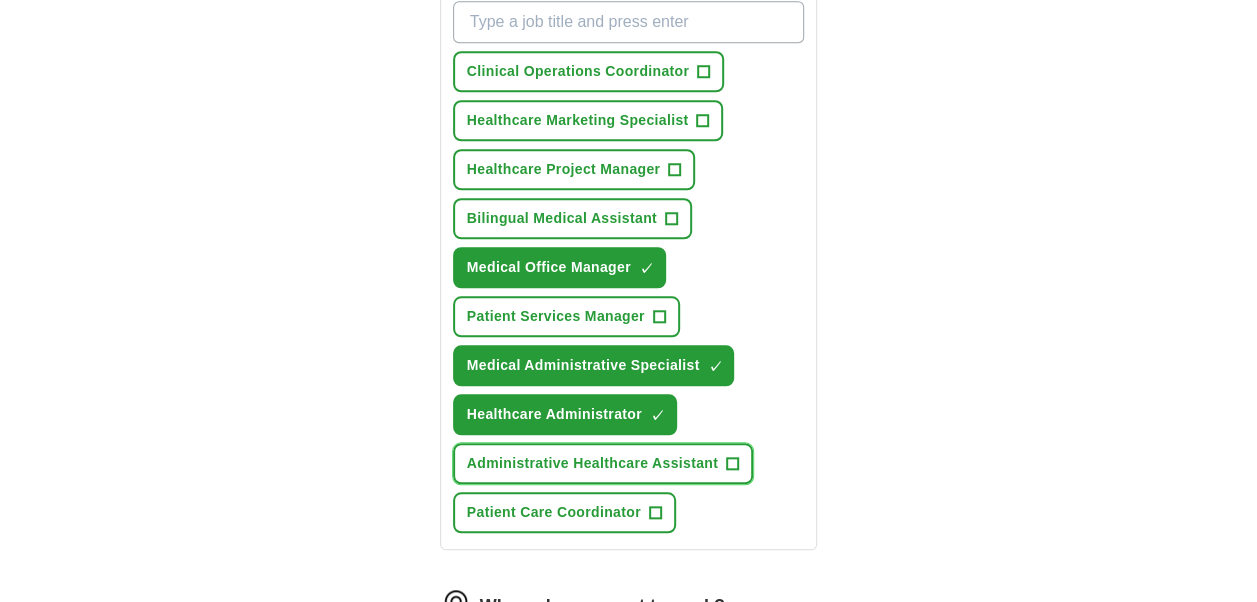 click on "+" at bounding box center (733, 464) 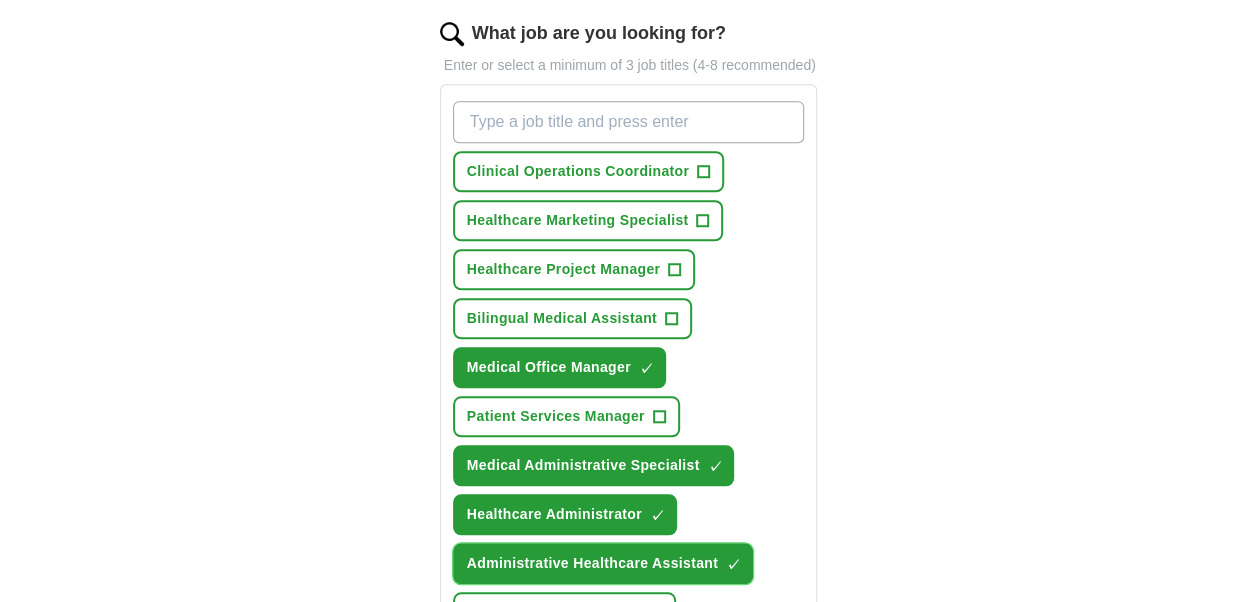 scroll, scrollTop: 600, scrollLeft: 0, axis: vertical 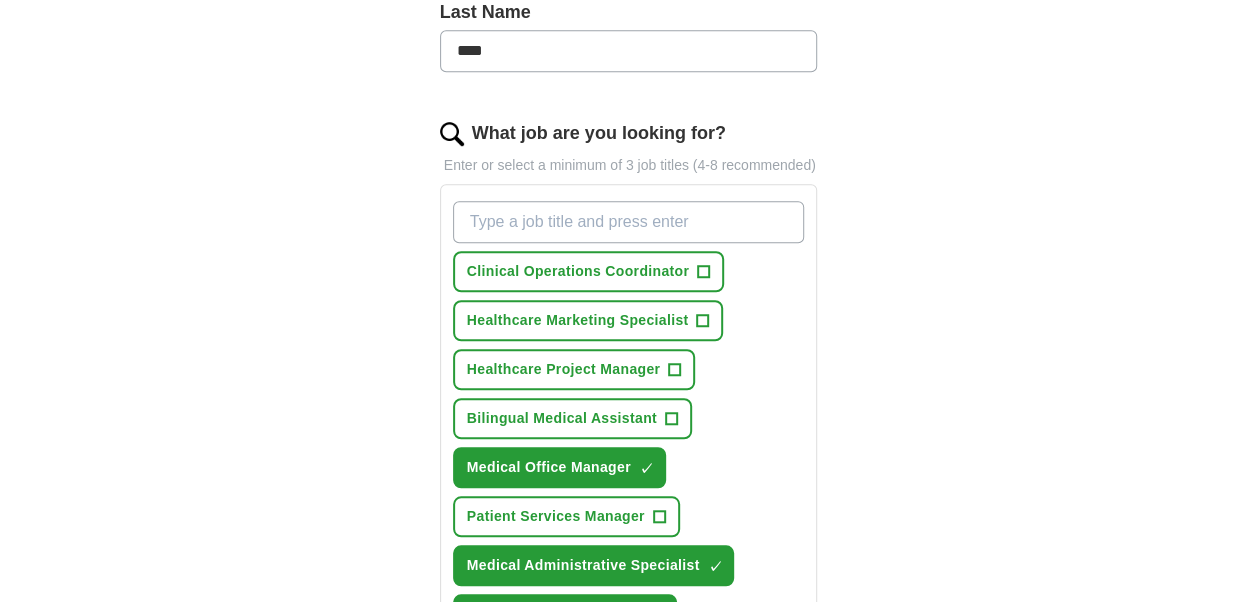 click on "What job are you looking for?" at bounding box center (629, 222) 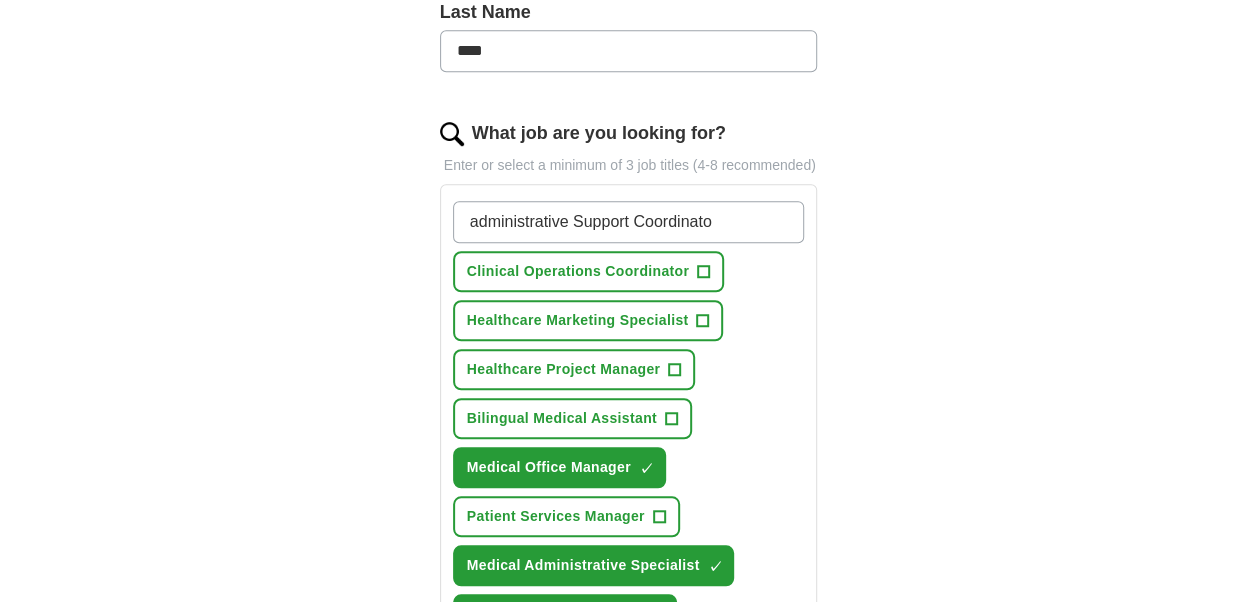 type on "administrative Support Coordinator" 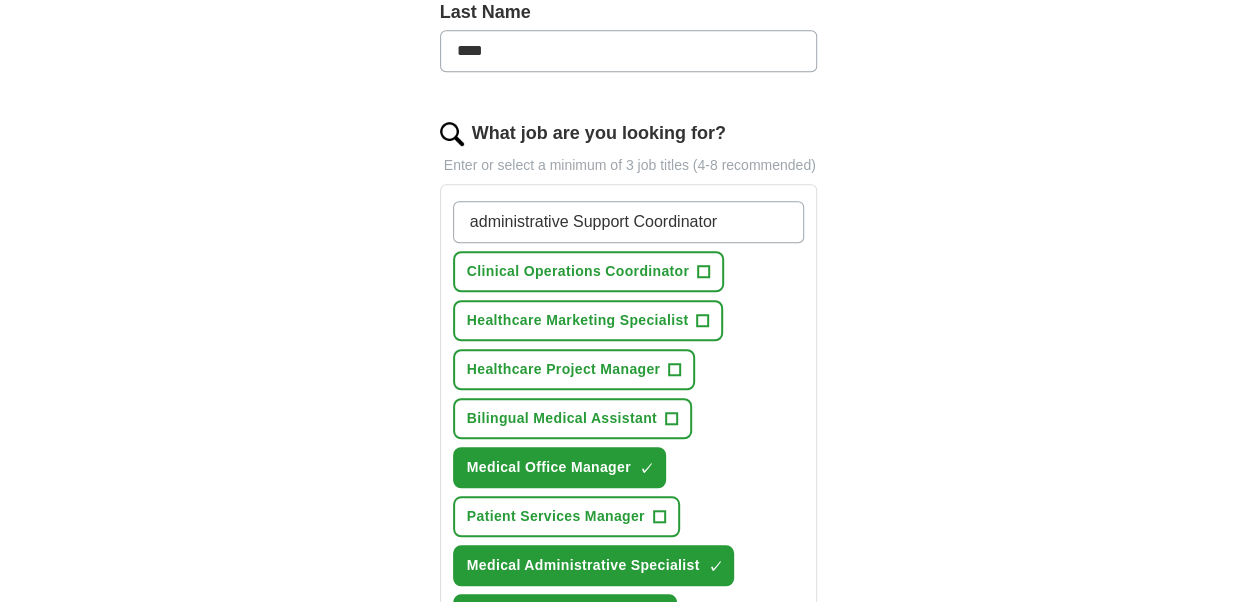 type 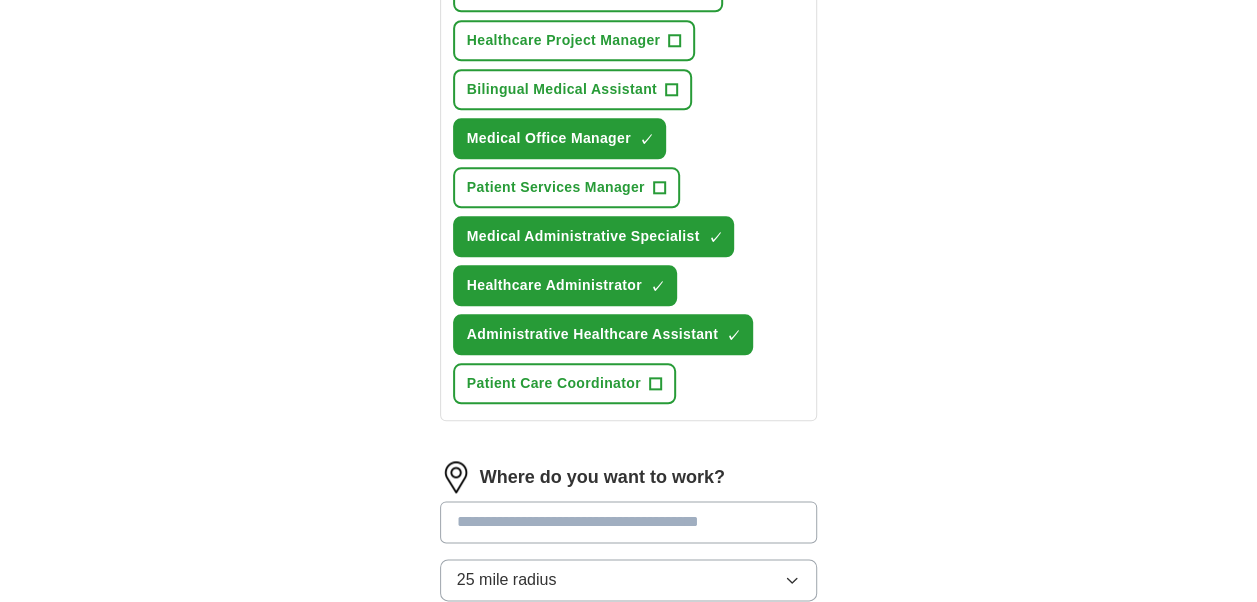scroll, scrollTop: 1100, scrollLeft: 0, axis: vertical 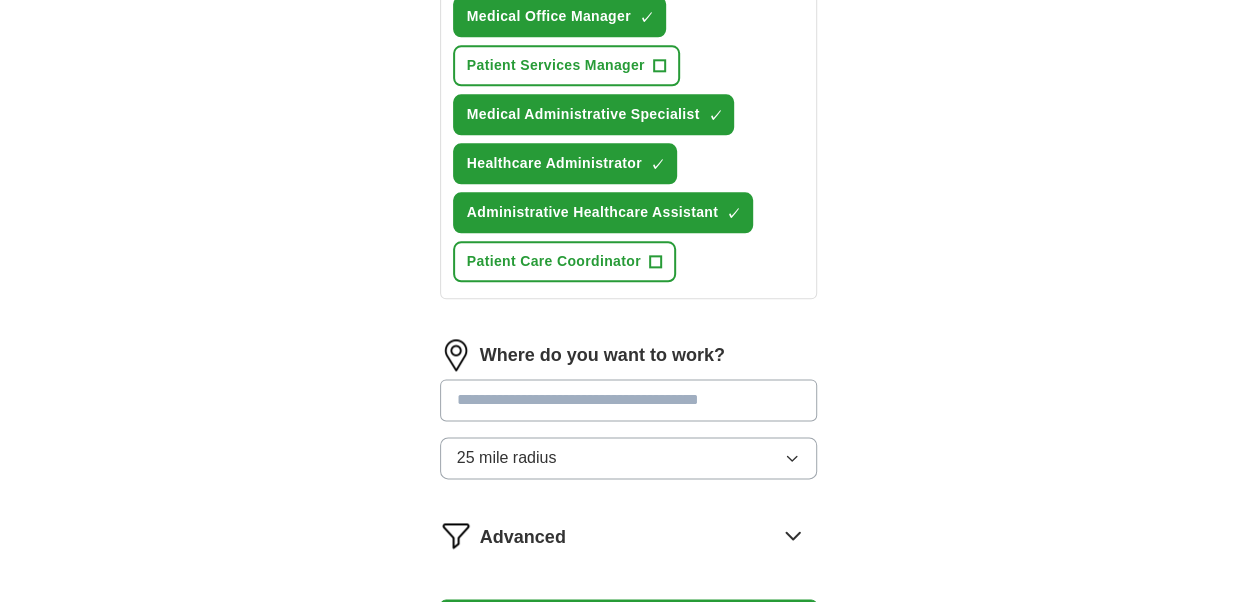 click at bounding box center [629, 400] 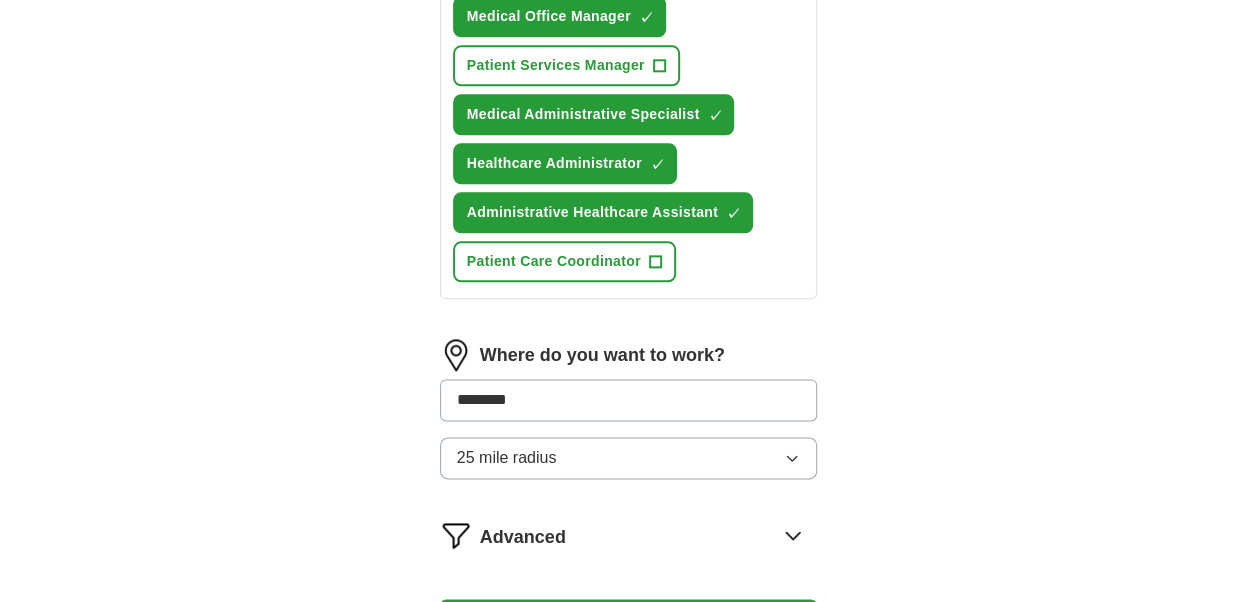type on "*********" 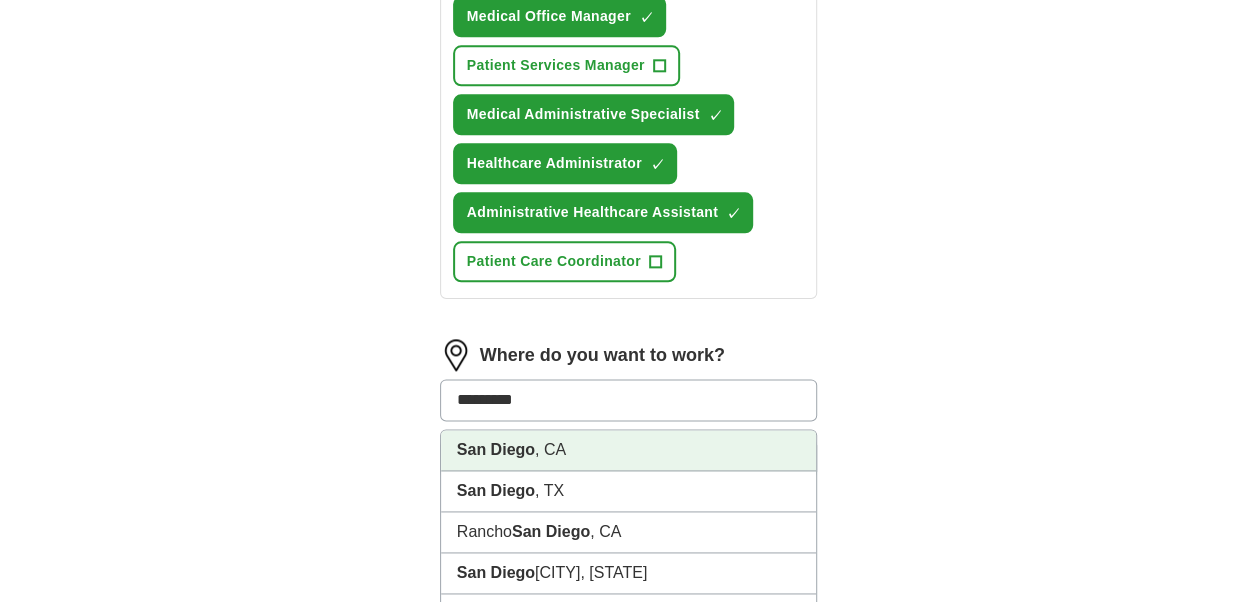 click on "San Diego" at bounding box center (496, 449) 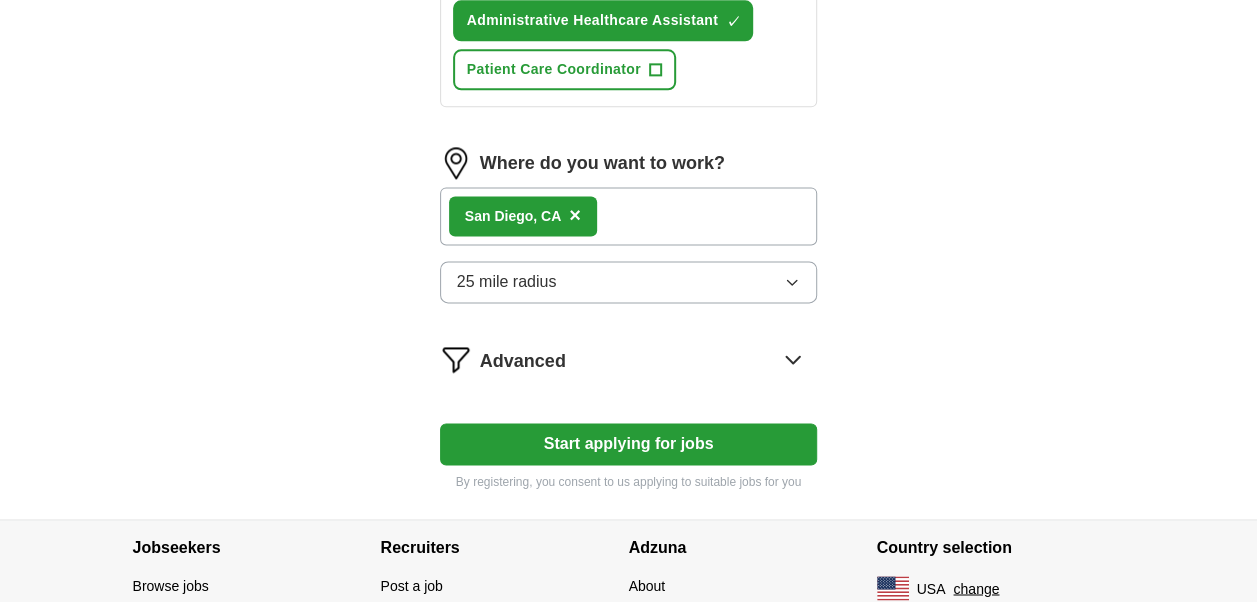 scroll, scrollTop: 1300, scrollLeft: 0, axis: vertical 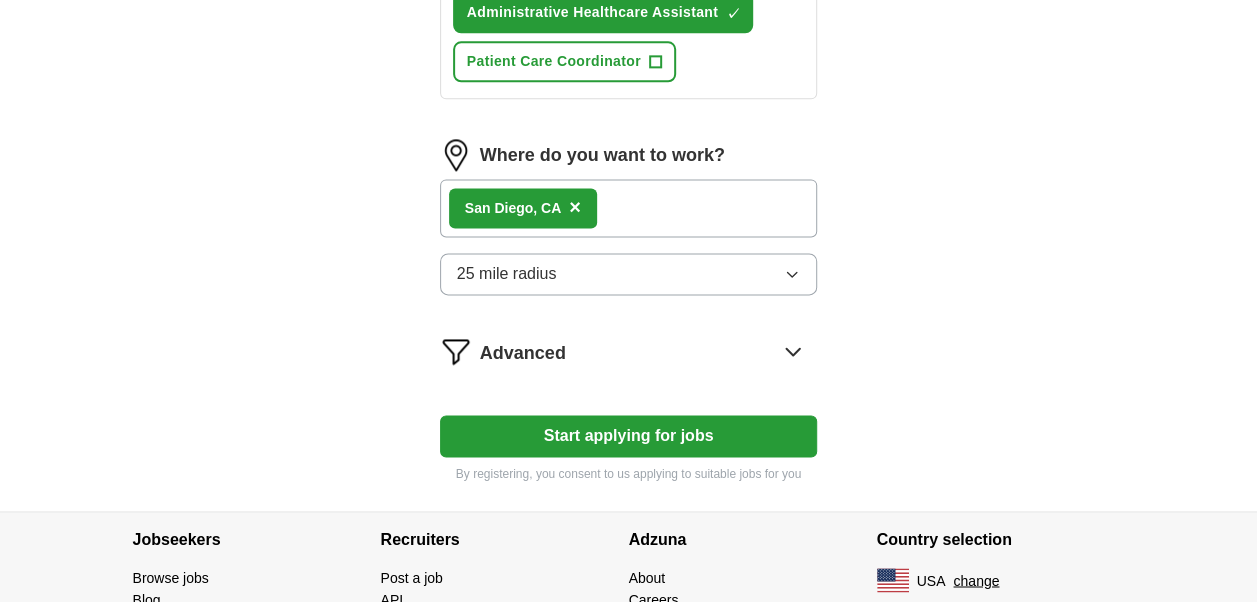 click on "Start applying for jobs" at bounding box center (629, 436) 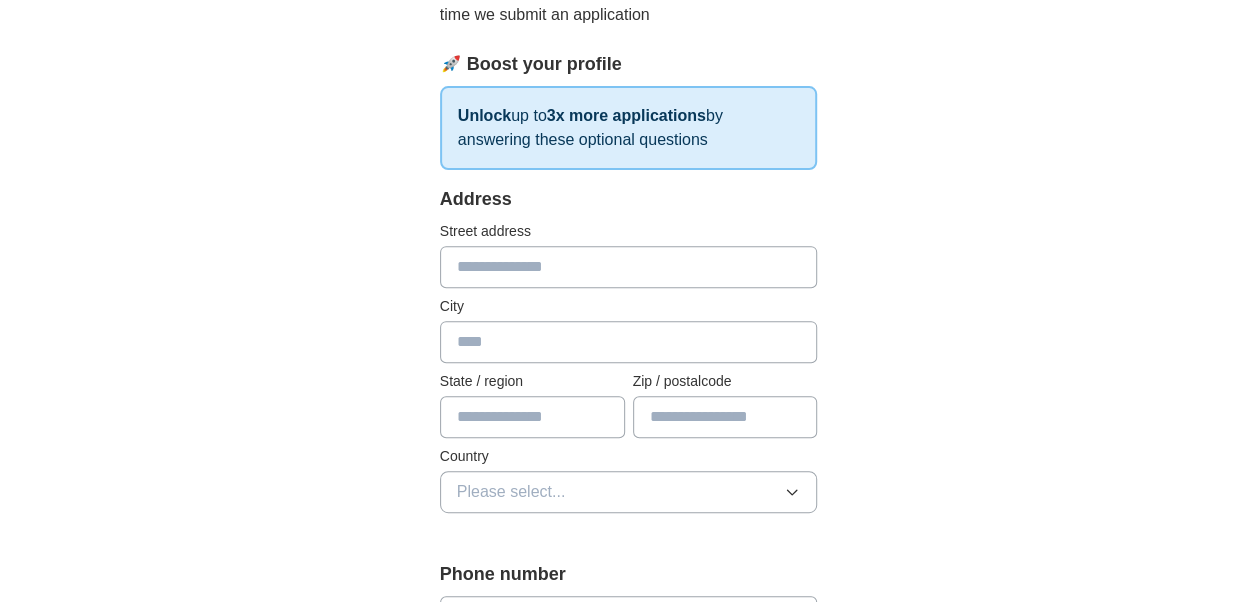 scroll, scrollTop: 300, scrollLeft: 0, axis: vertical 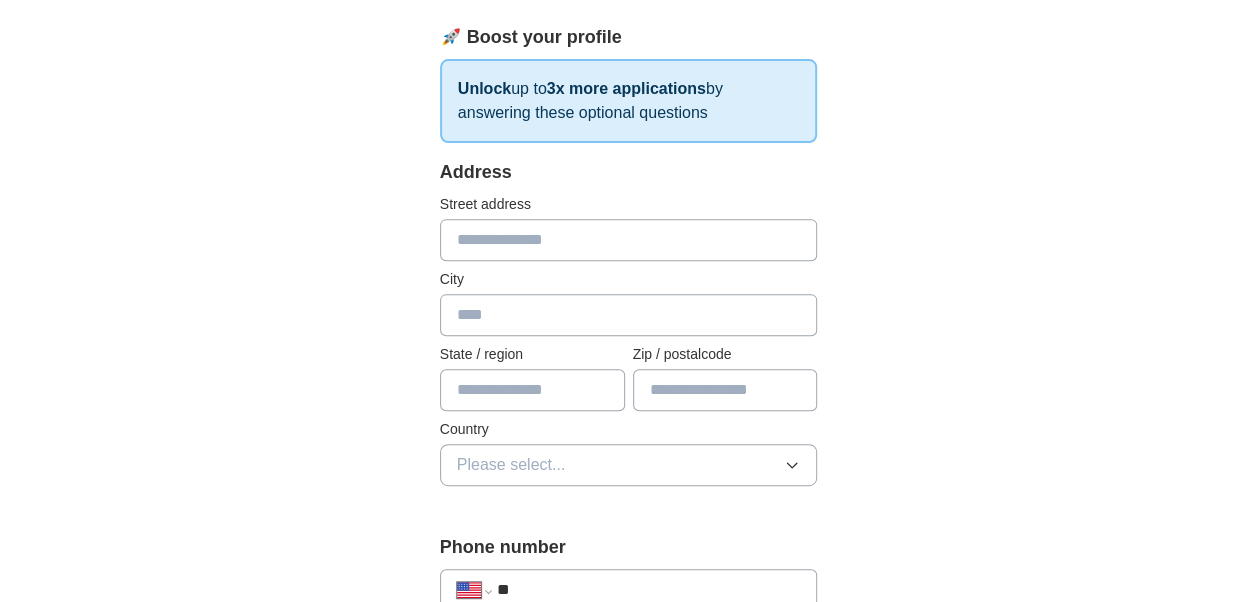click at bounding box center (629, 240) 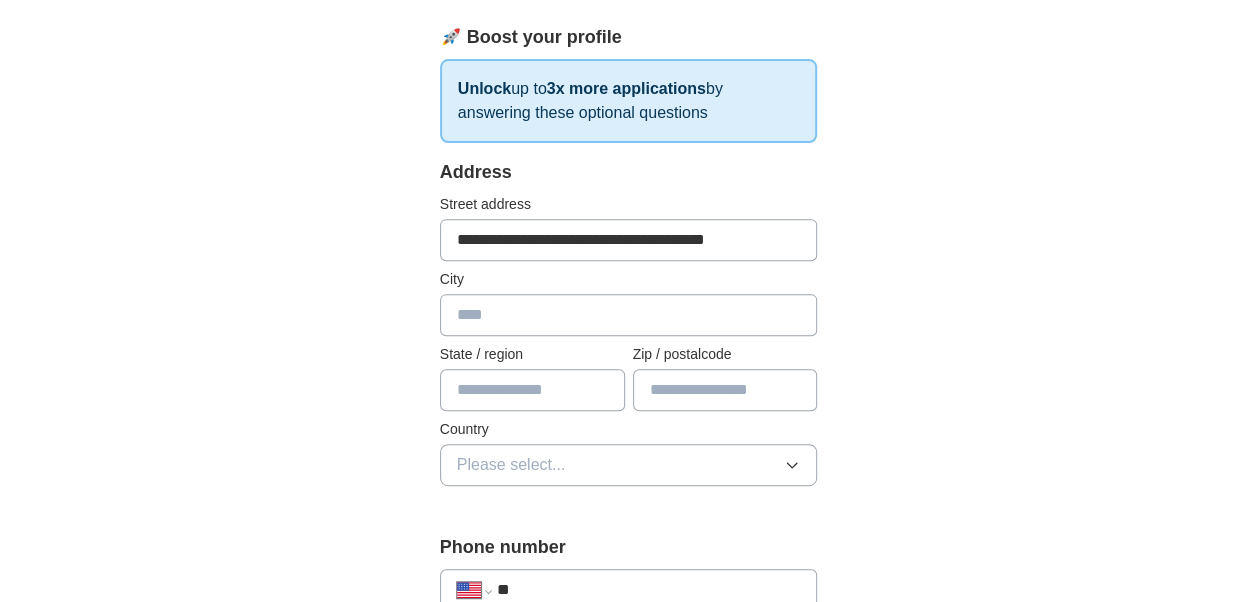 type on "**********" 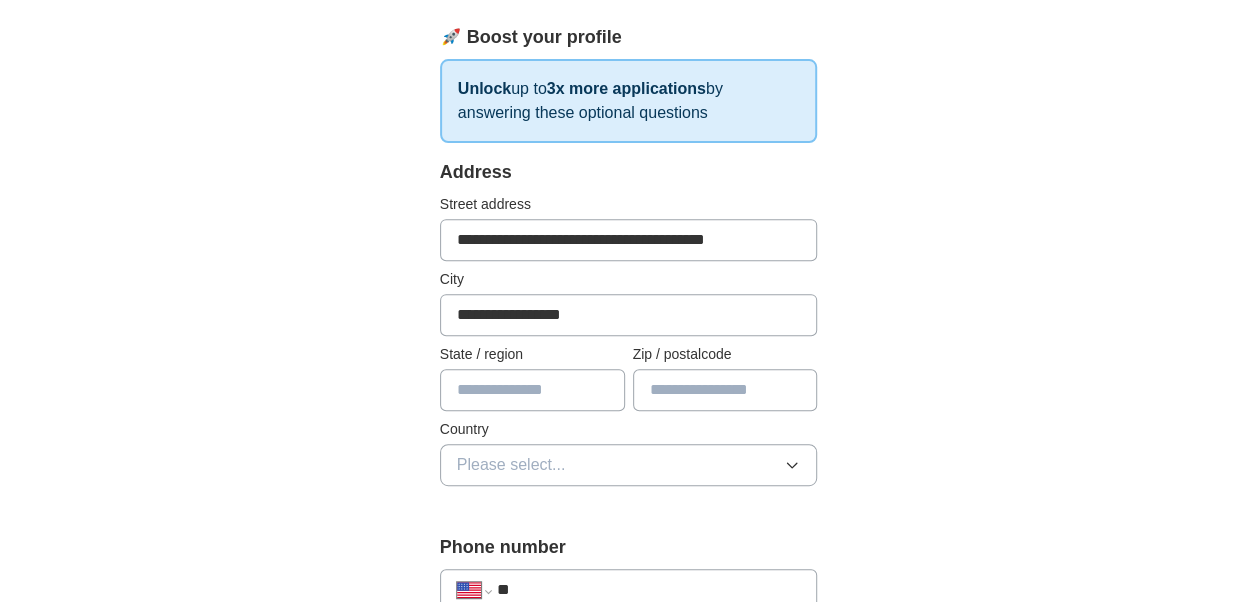 type on "**" 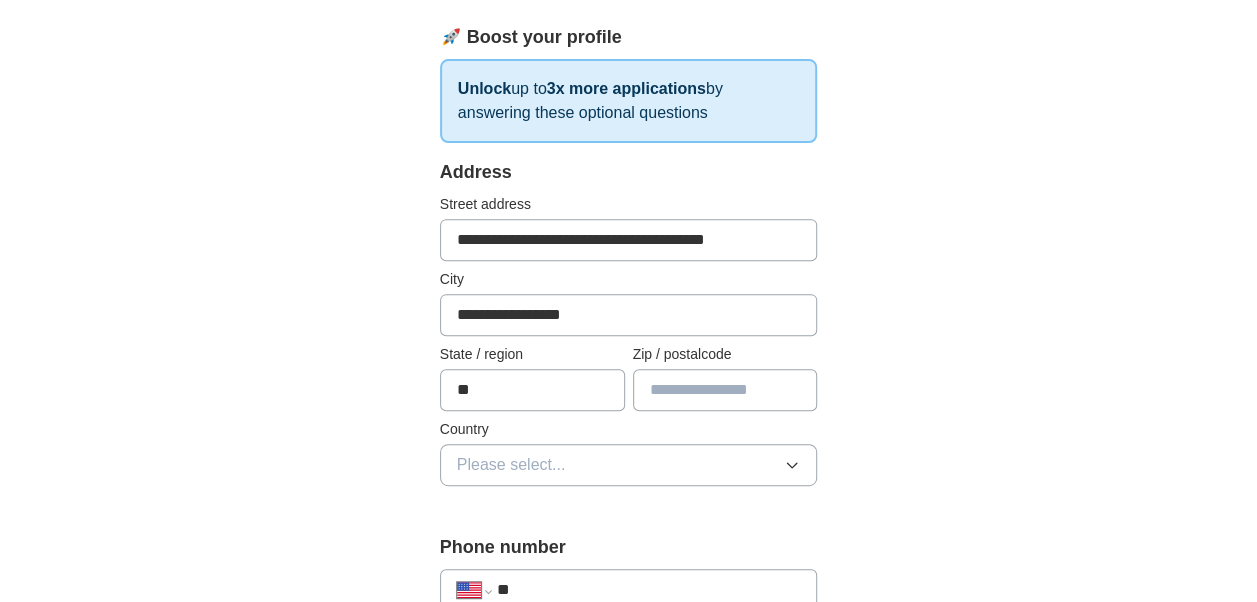 type on "*****" 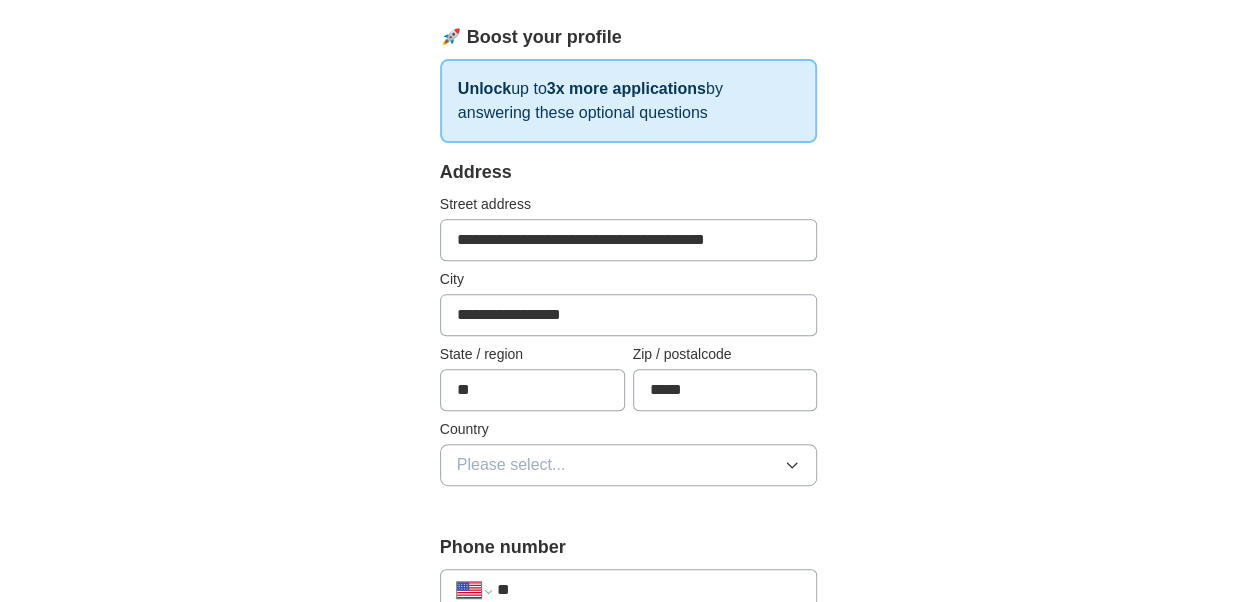 click on "Please select..." at bounding box center [629, 465] 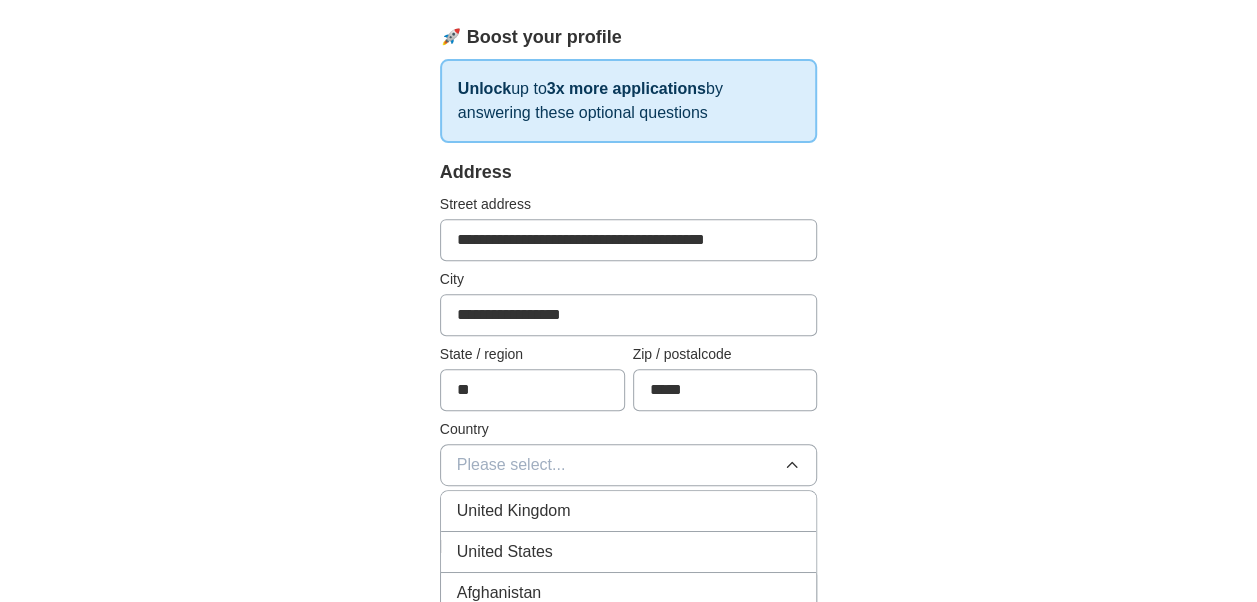 click on "United States" at bounding box center [505, 552] 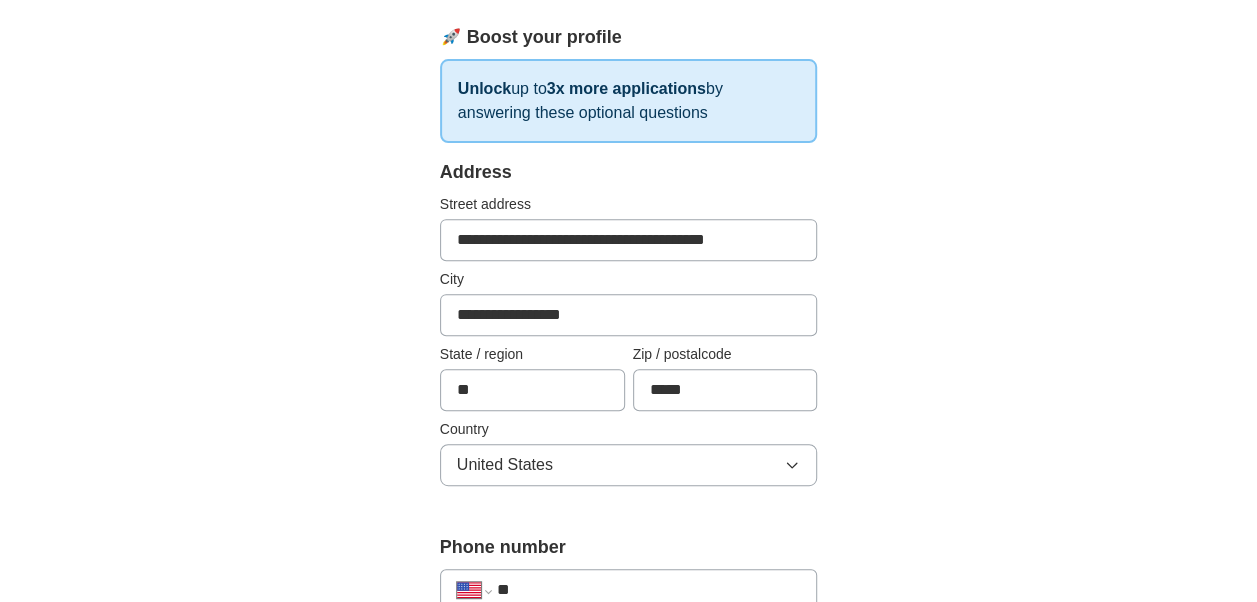 drag, startPoint x: 1169, startPoint y: 320, endPoint x: 1151, endPoint y: 330, distance: 20.59126 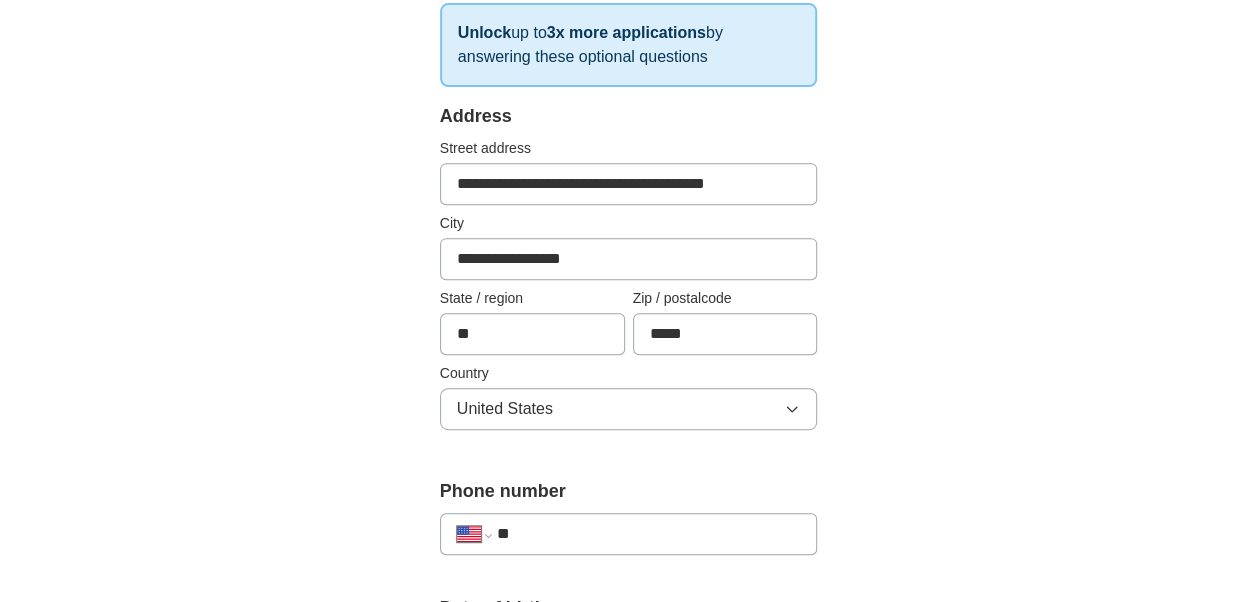 scroll, scrollTop: 500, scrollLeft: 0, axis: vertical 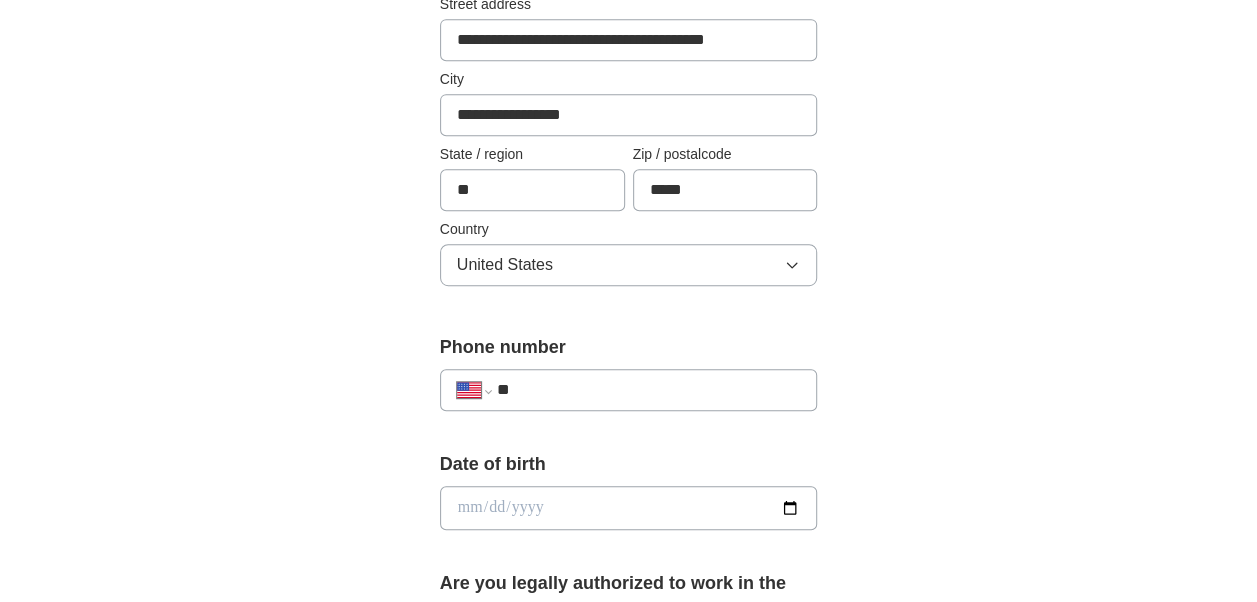 click on "**" at bounding box center (649, 390) 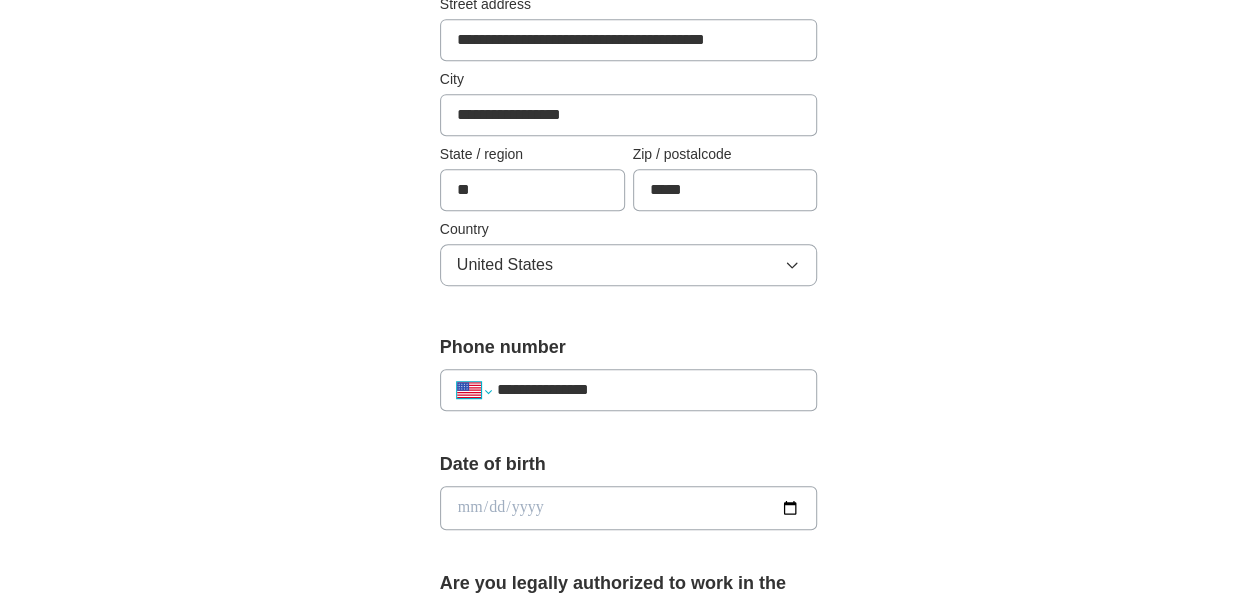 select on "**" 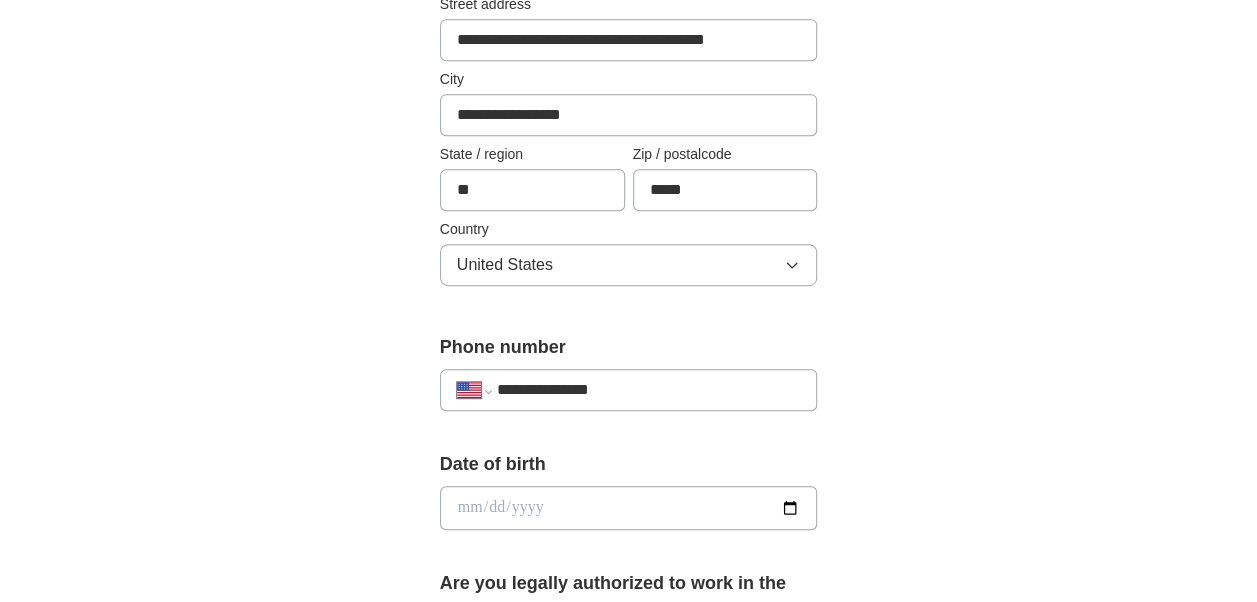 type on "**" 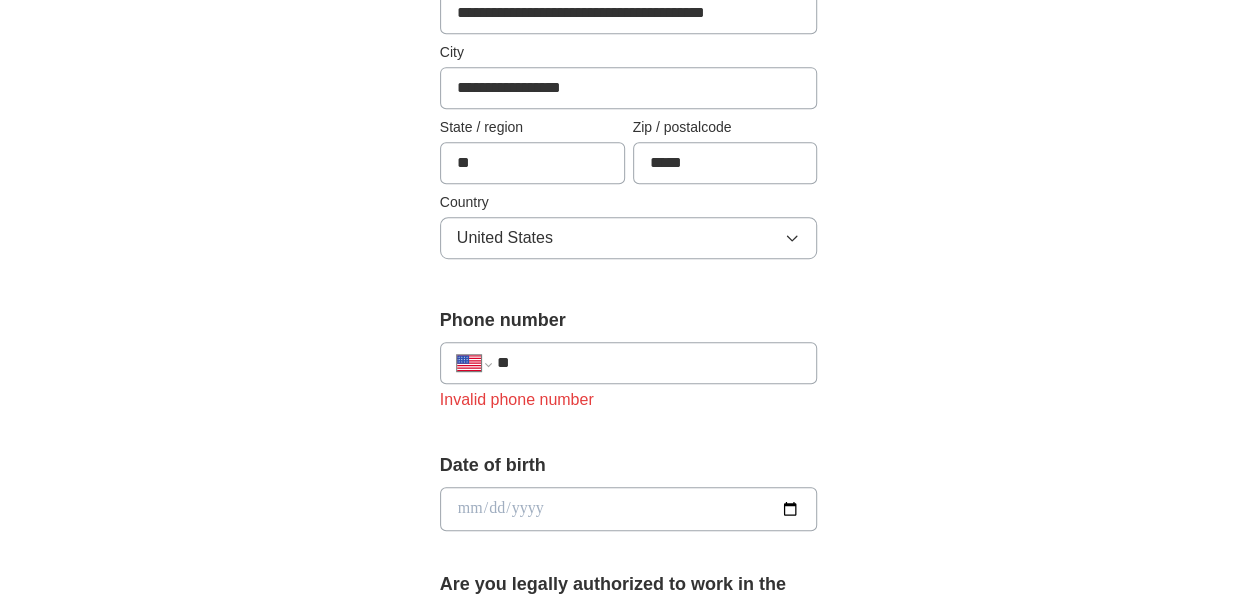 scroll, scrollTop: 700, scrollLeft: 0, axis: vertical 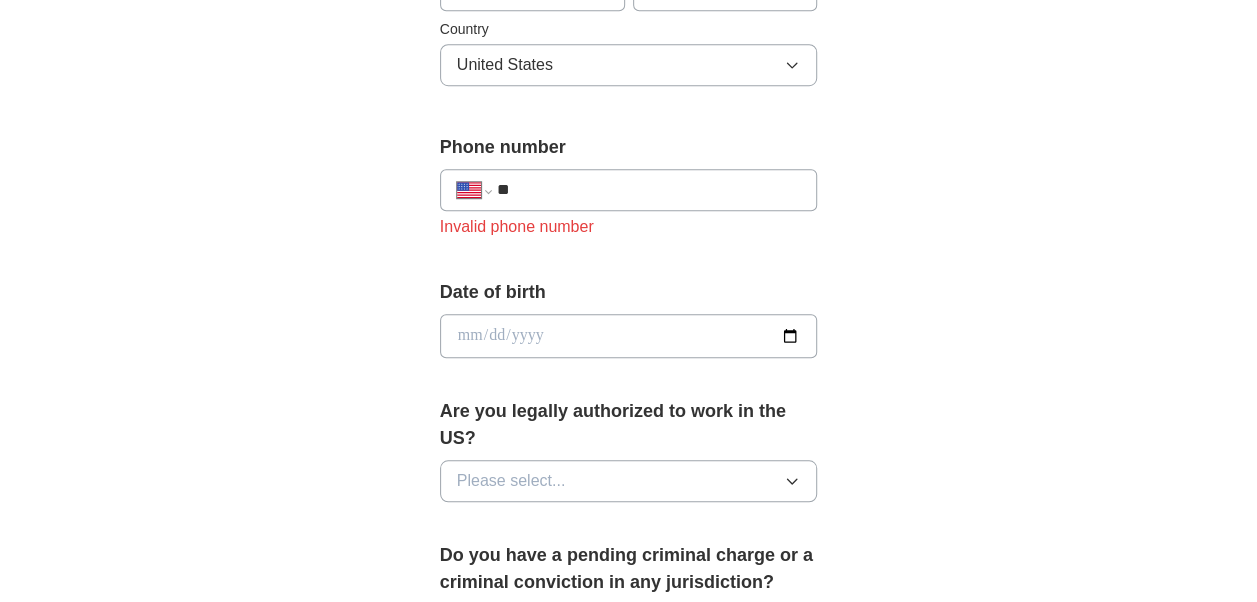 click at bounding box center (629, 336) 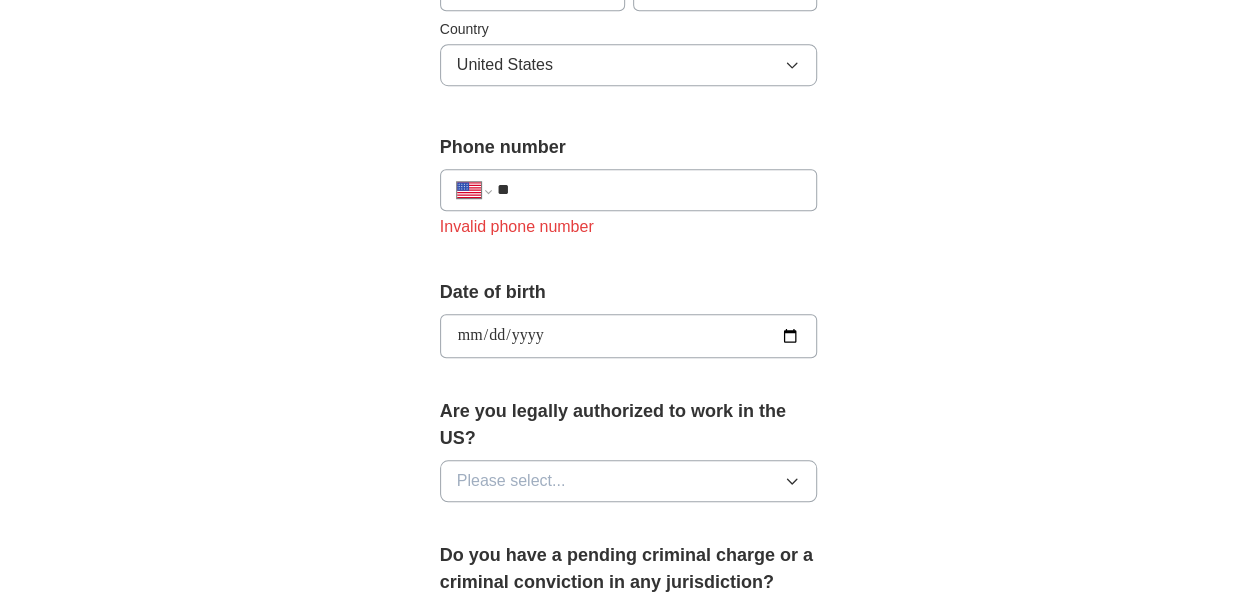 type on "**********" 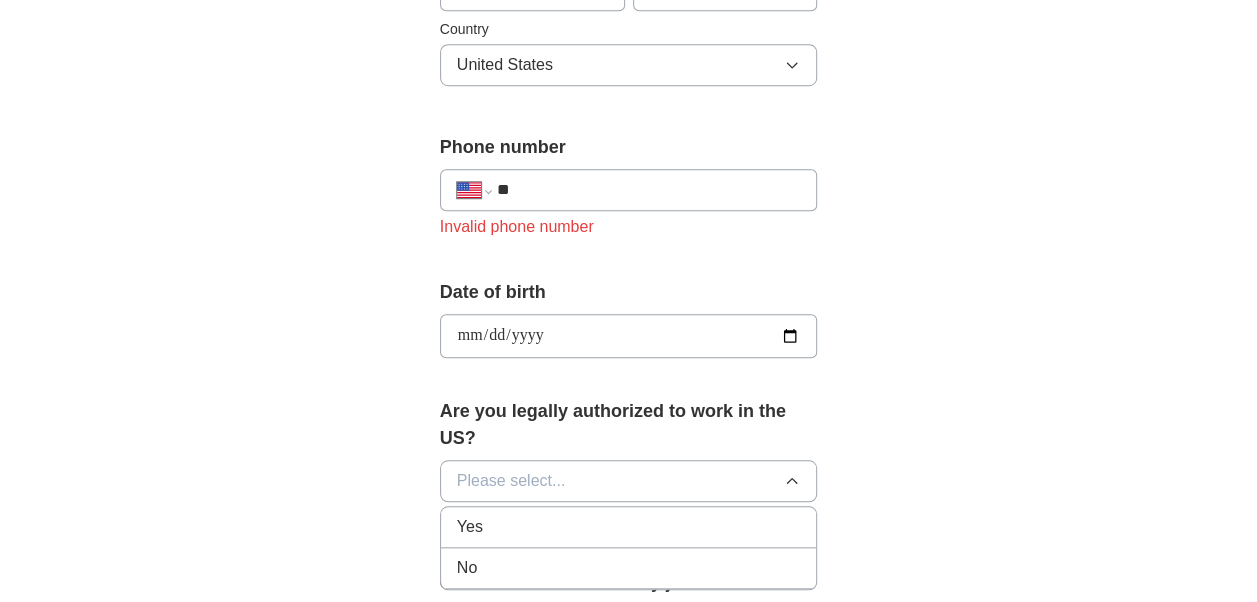drag, startPoint x: 510, startPoint y: 531, endPoint x: 1102, endPoint y: 431, distance: 600.38654 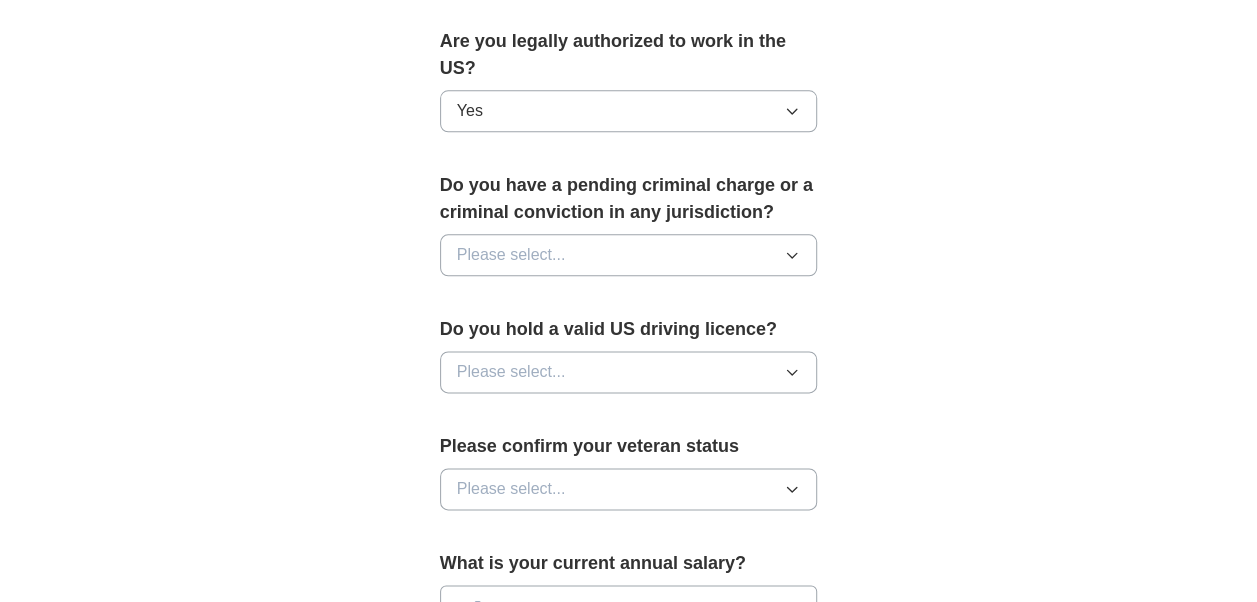 scroll, scrollTop: 1100, scrollLeft: 0, axis: vertical 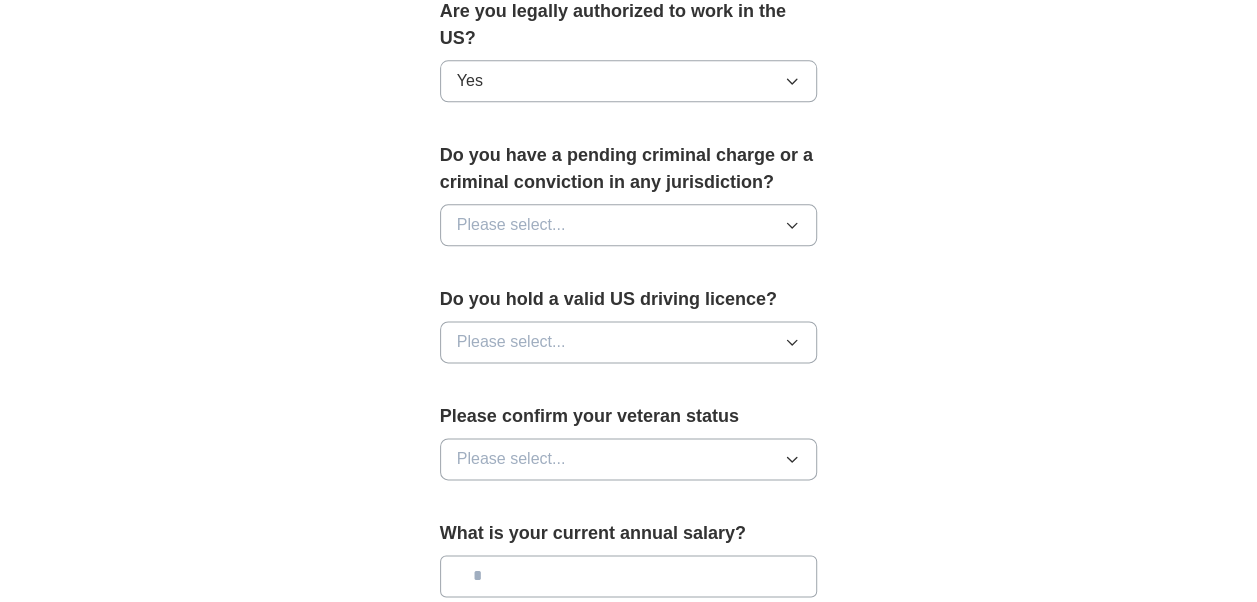 click on "Please select..." at bounding box center (629, 225) 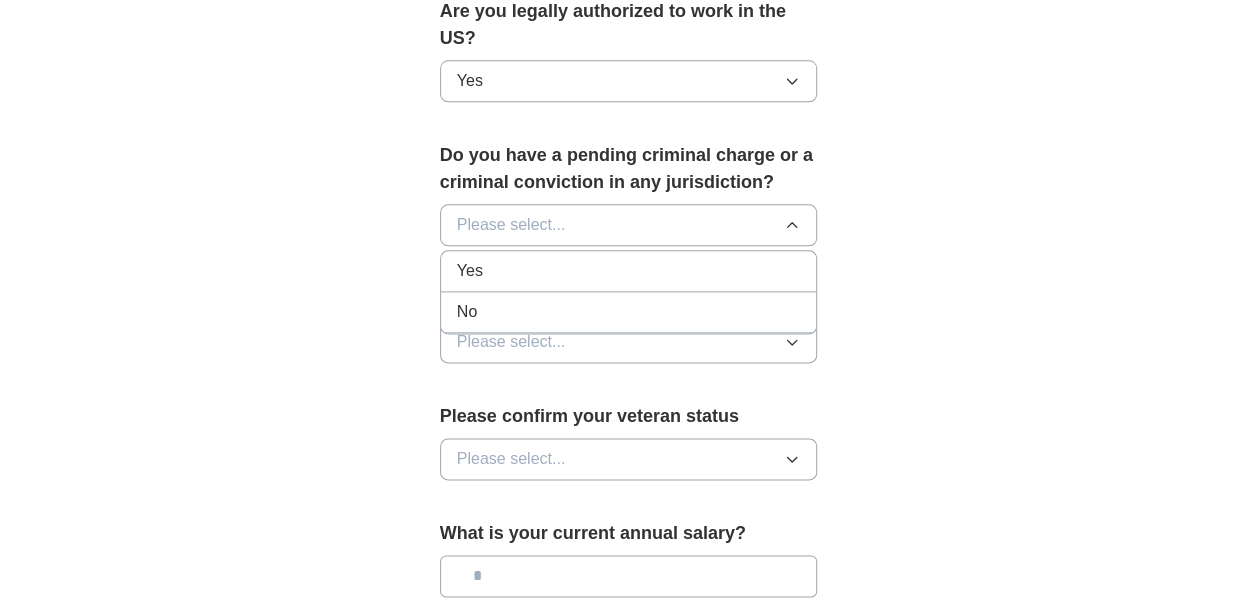 drag, startPoint x: 507, startPoint y: 308, endPoint x: 522, endPoint y: 309, distance: 15.033297 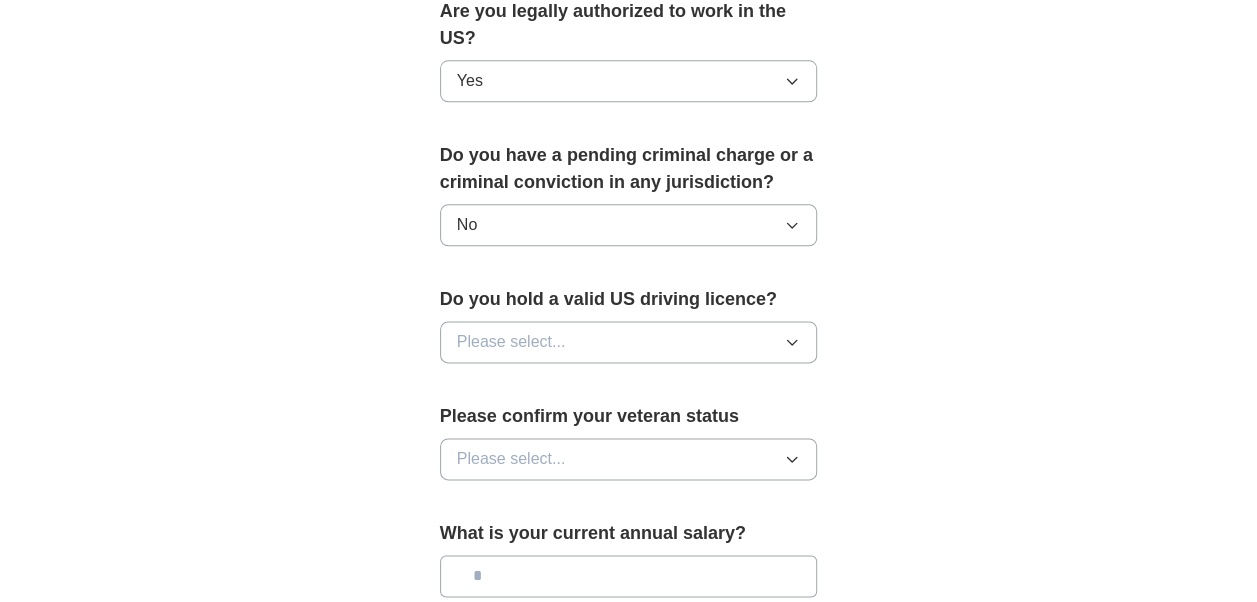 click on "Please select..." at bounding box center [629, 342] 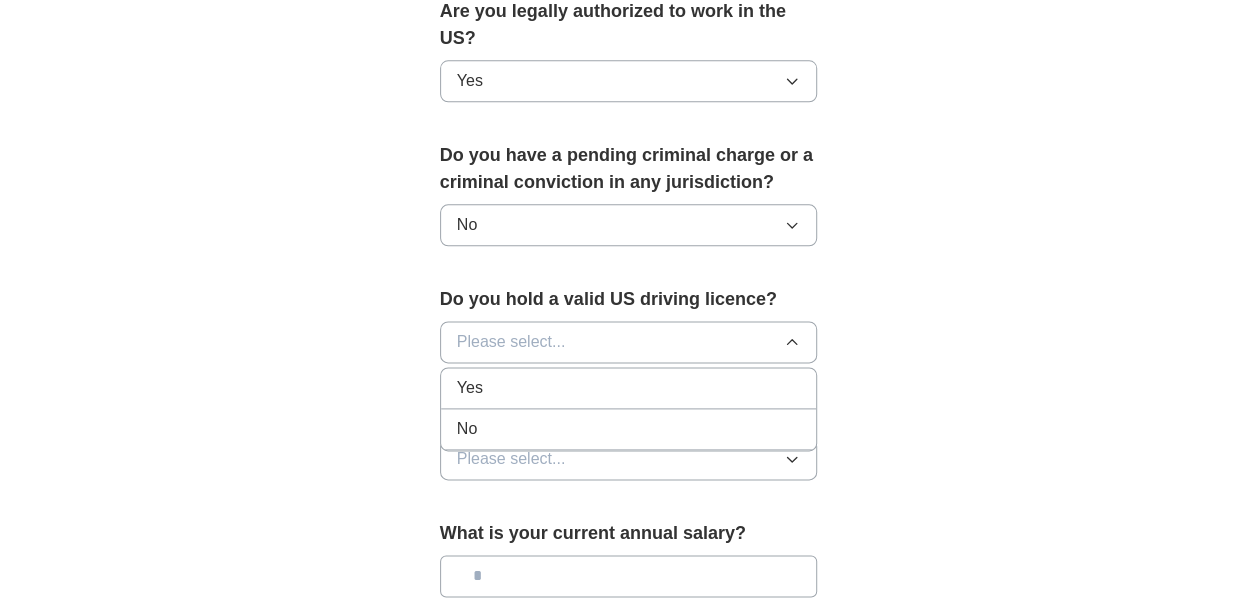 click on "Yes" at bounding box center [629, 388] 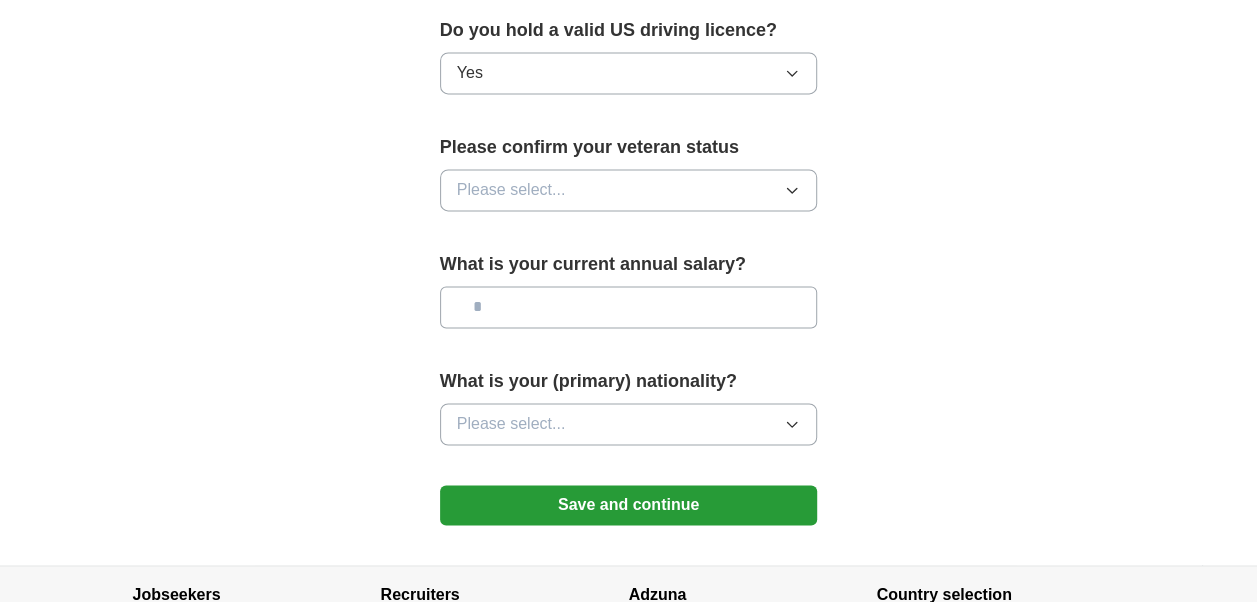 scroll, scrollTop: 1400, scrollLeft: 0, axis: vertical 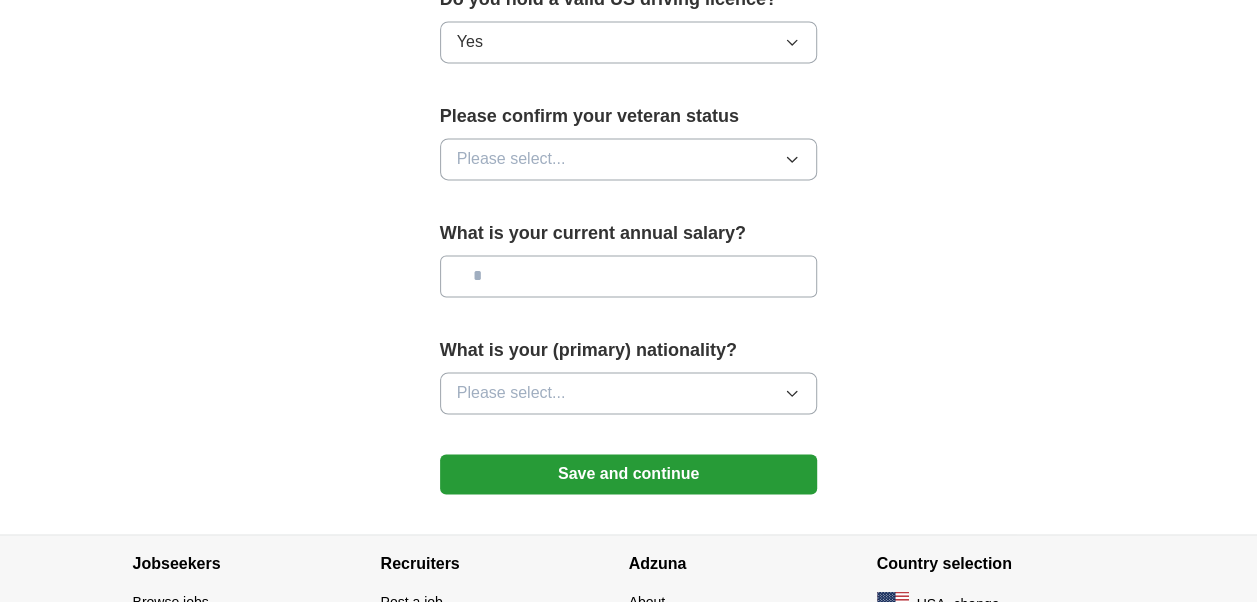 drag, startPoint x: 580, startPoint y: 392, endPoint x: 594, endPoint y: 382, distance: 17.20465 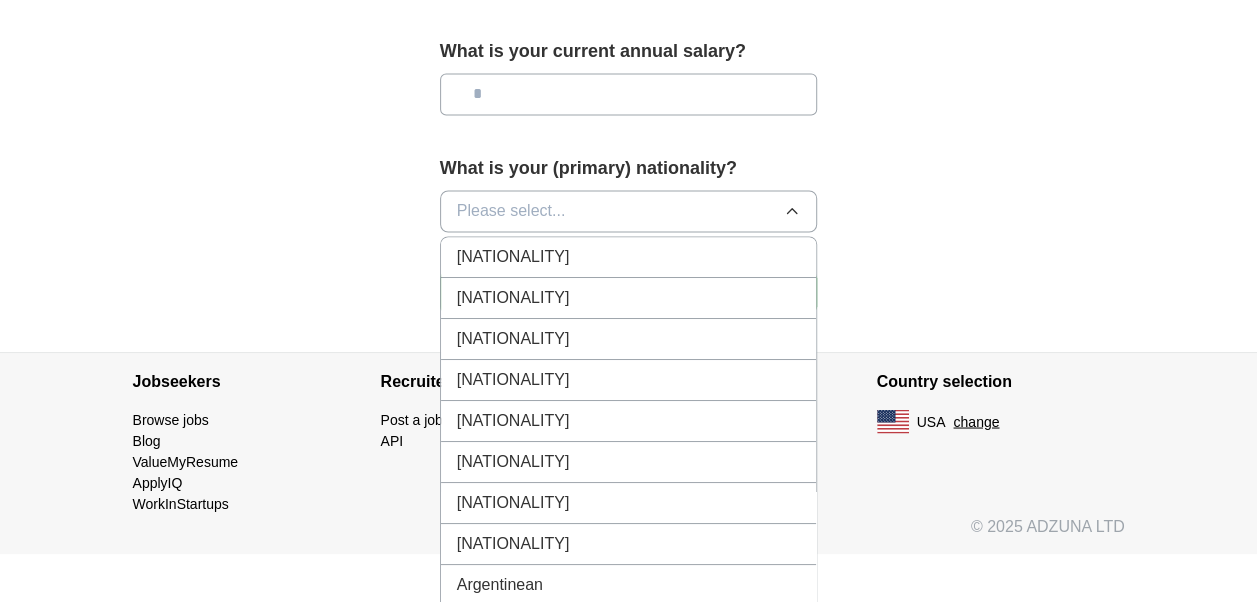 scroll, scrollTop: 1600, scrollLeft: 0, axis: vertical 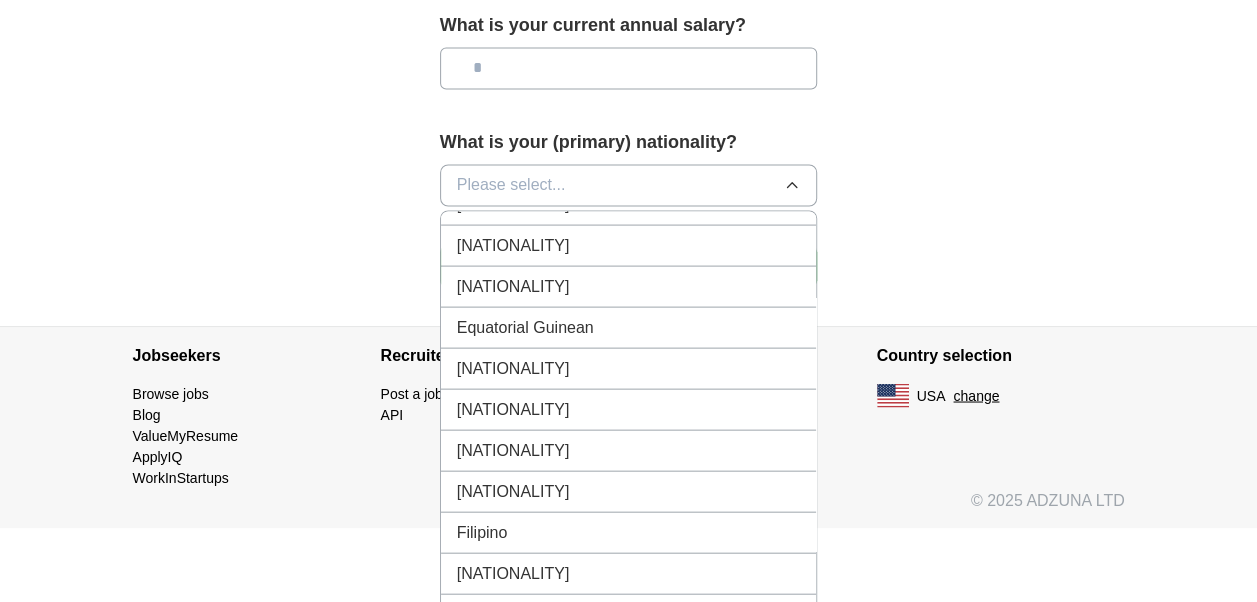 click on "Filipino" at bounding box center (629, 532) 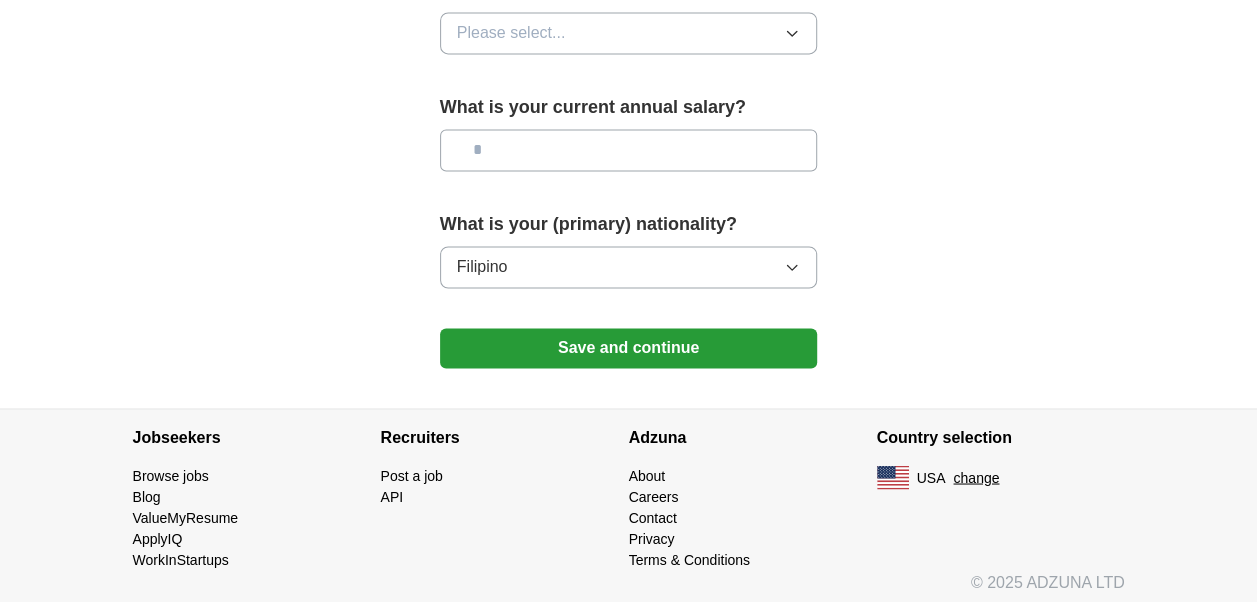 drag, startPoint x: 1052, startPoint y: 196, endPoint x: 1030, endPoint y: 205, distance: 23.769728 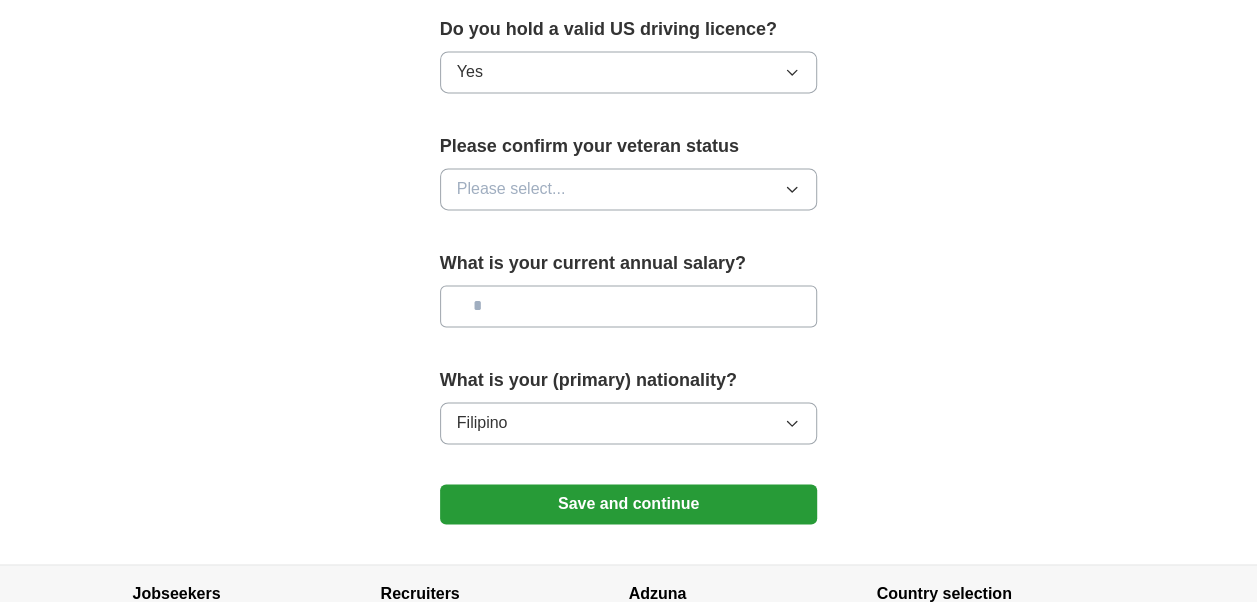 scroll, scrollTop: 1326, scrollLeft: 0, axis: vertical 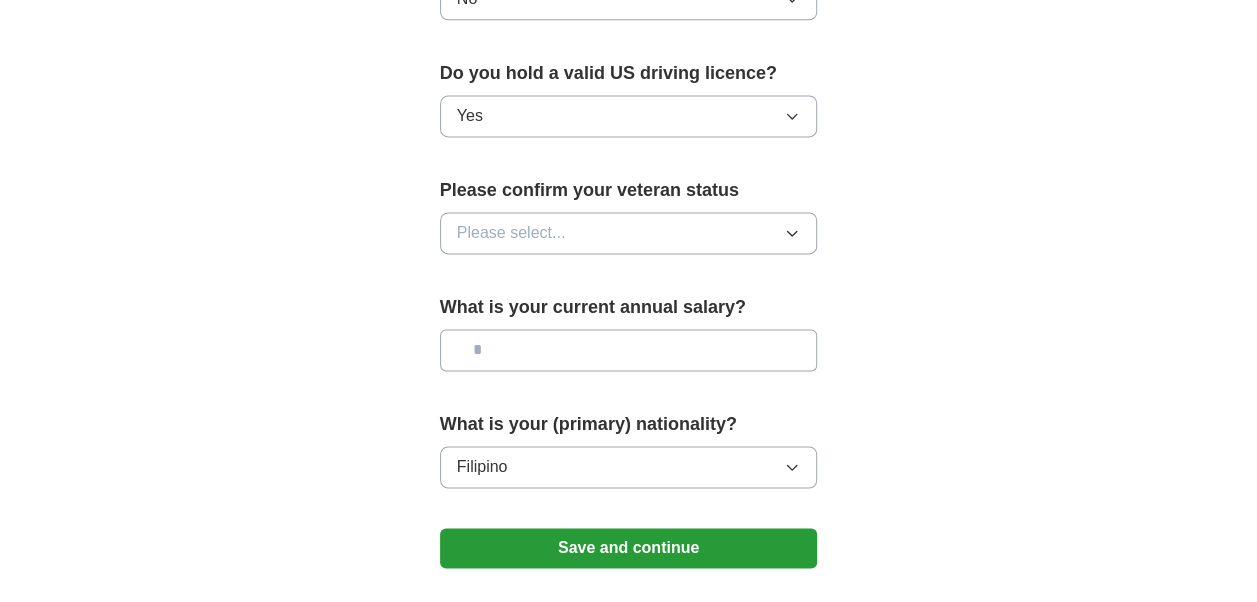 click on "Please select..." at bounding box center [629, 233] 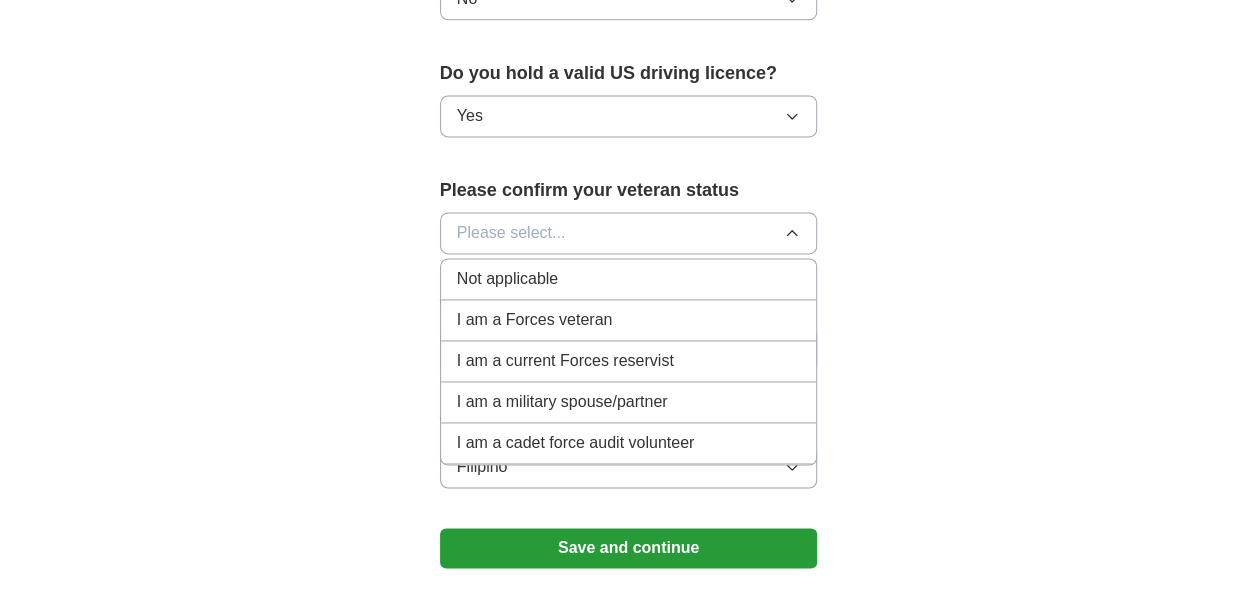 click on "Not applicable" at bounding box center (629, 279) 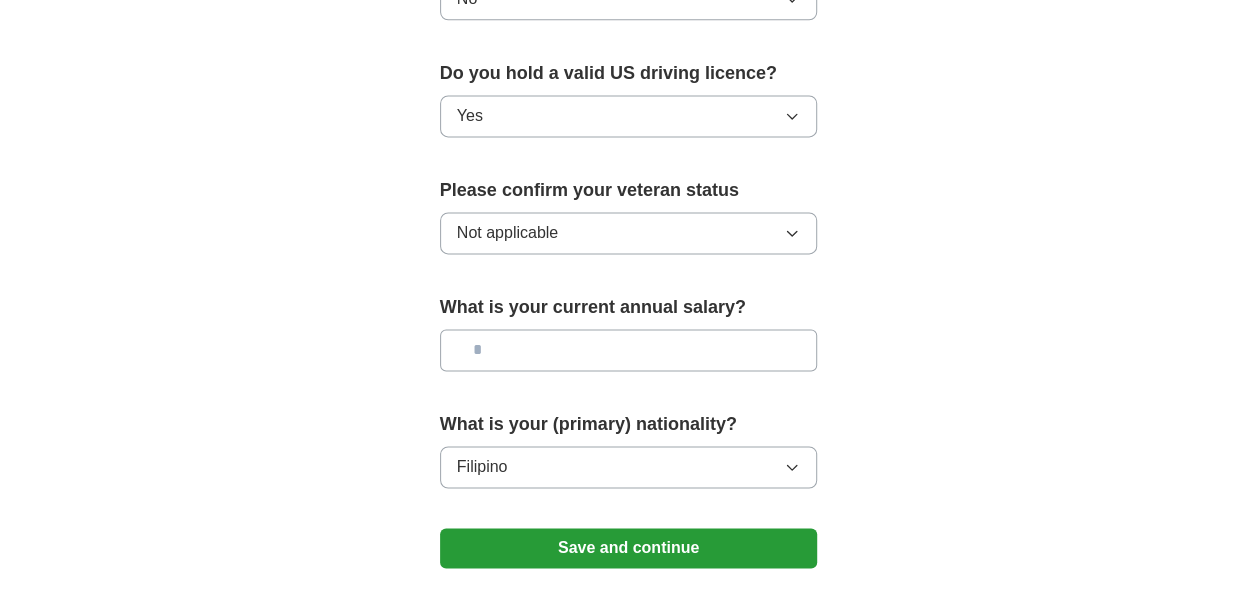 drag, startPoint x: 1062, startPoint y: 236, endPoint x: 883, endPoint y: 297, distance: 189.10843 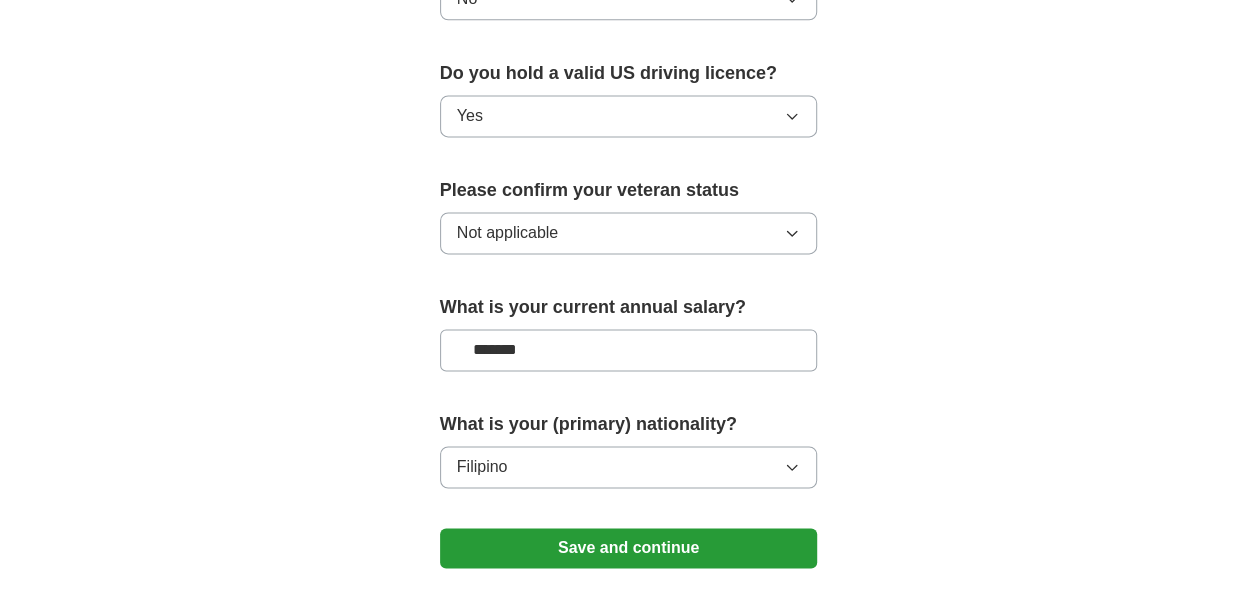 type on "*******" 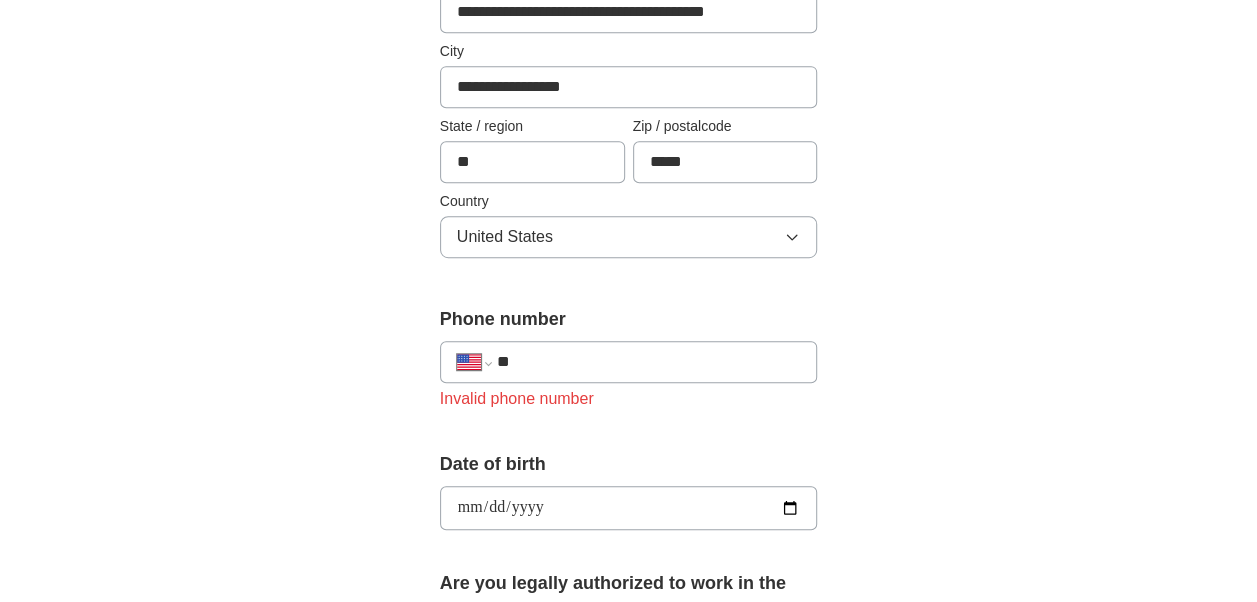 scroll, scrollTop: 526, scrollLeft: 0, axis: vertical 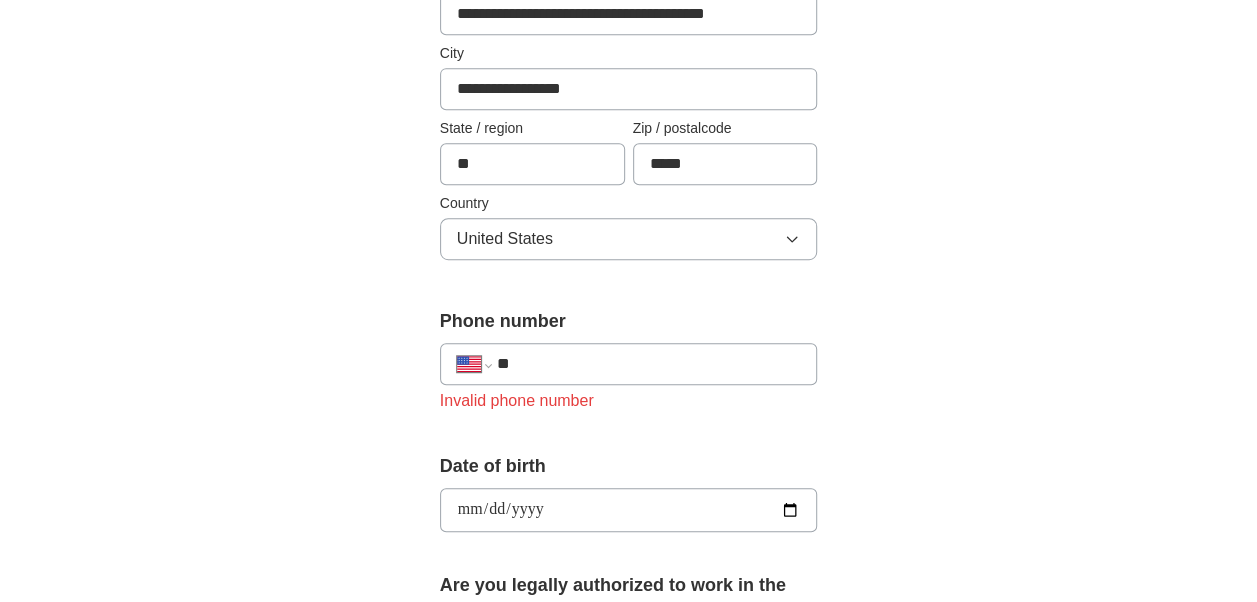 click on "**" at bounding box center (649, 364) 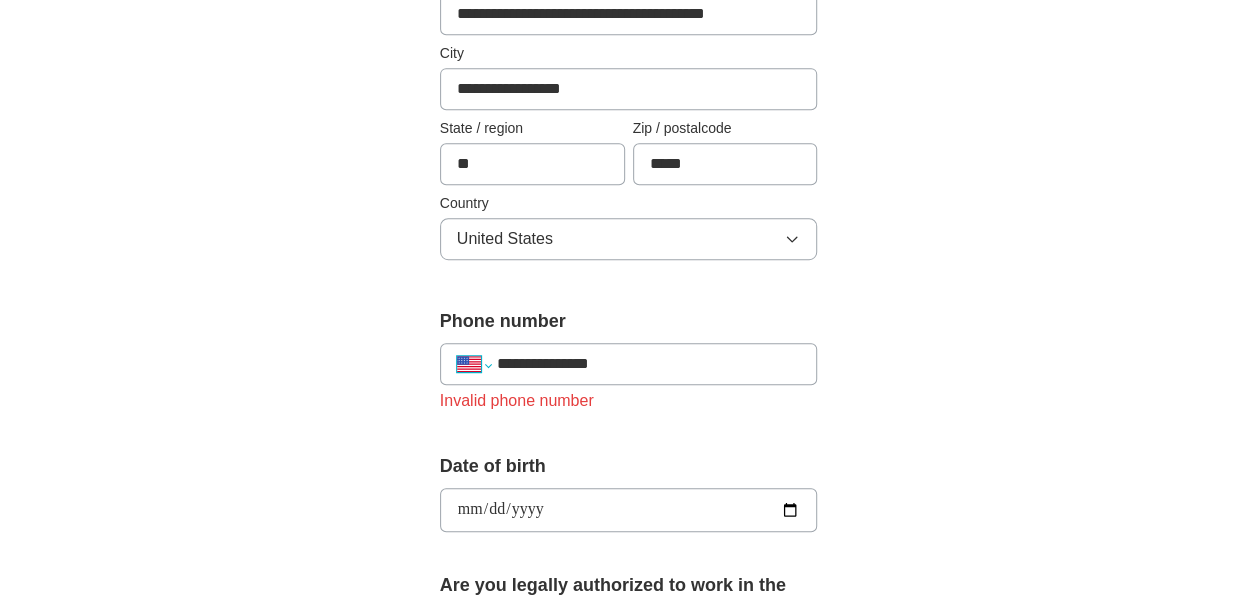 select on "**" 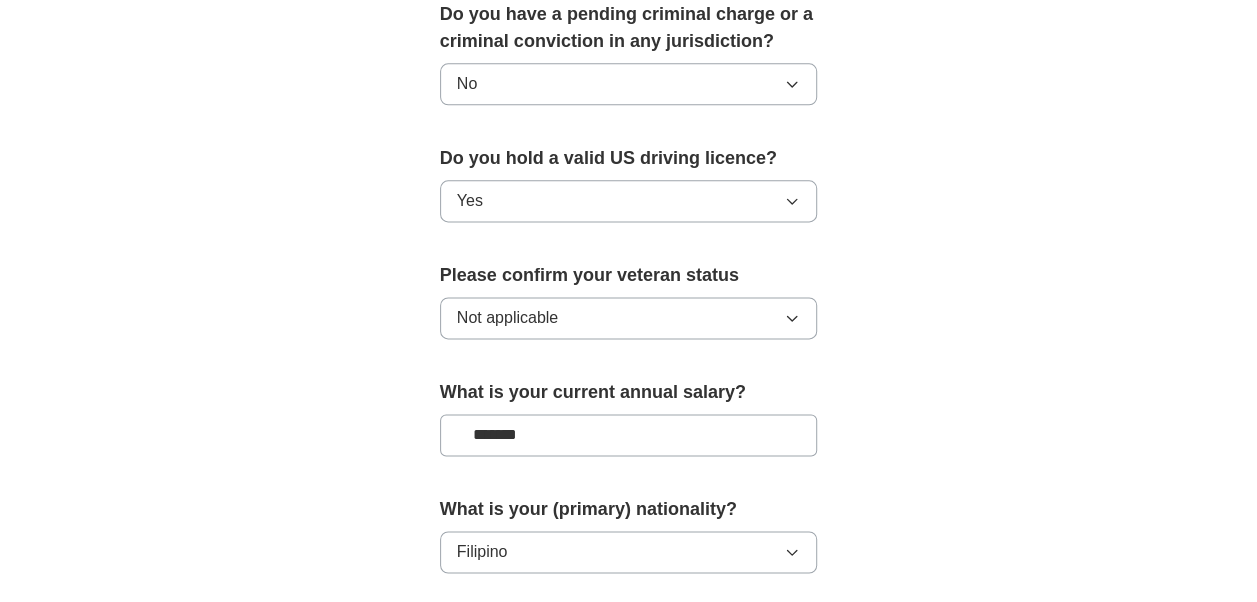 scroll, scrollTop: 1426, scrollLeft: 0, axis: vertical 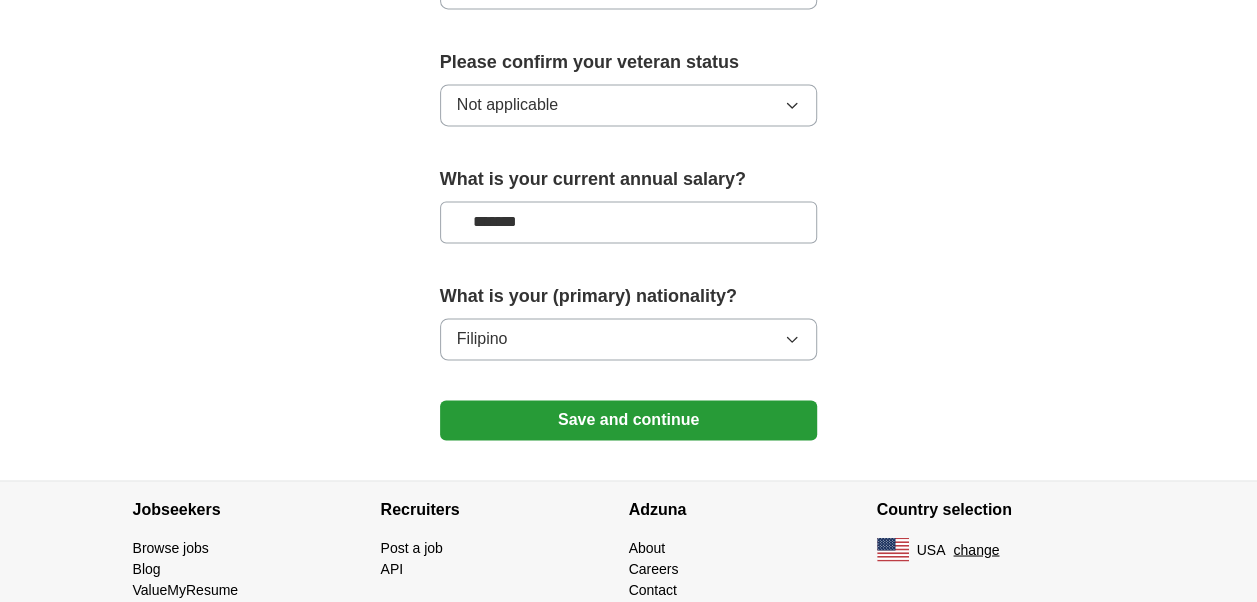 type on "**********" 